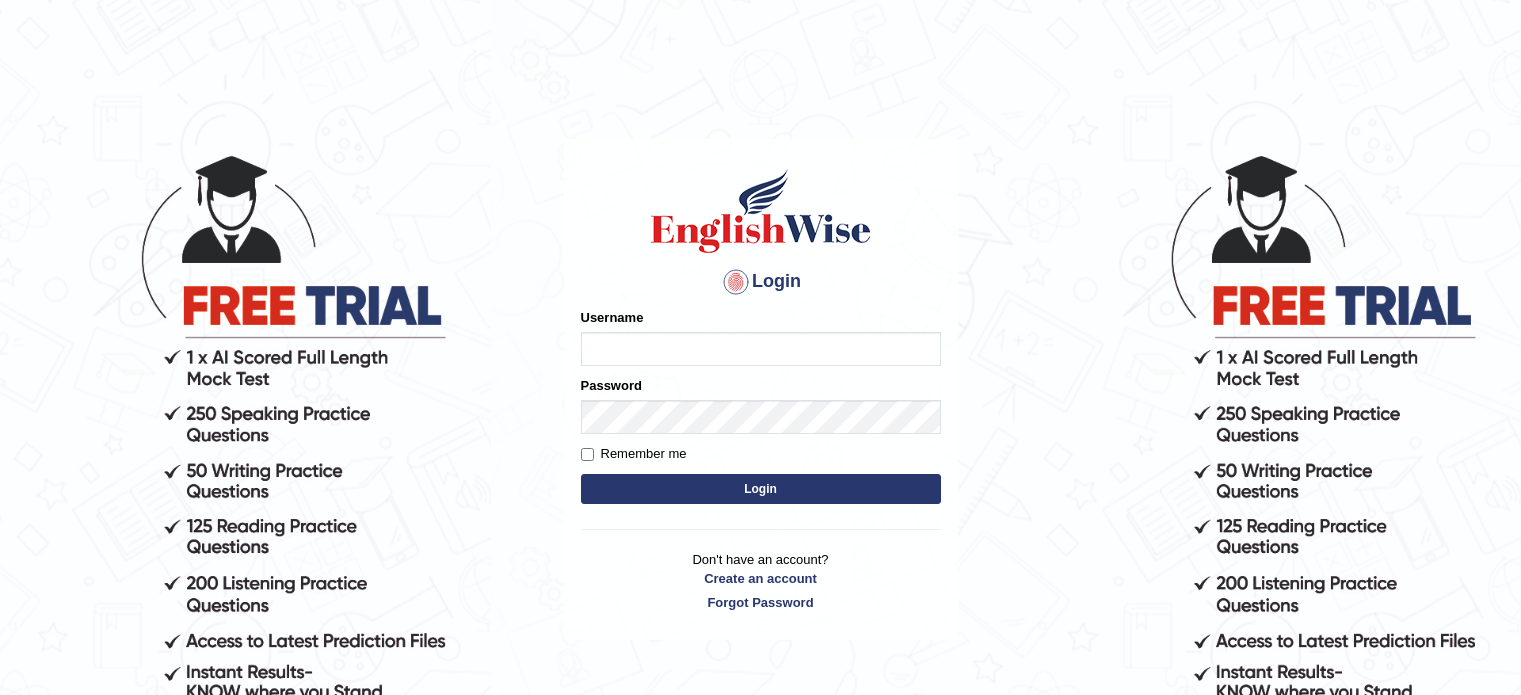 scroll, scrollTop: 0, scrollLeft: 0, axis: both 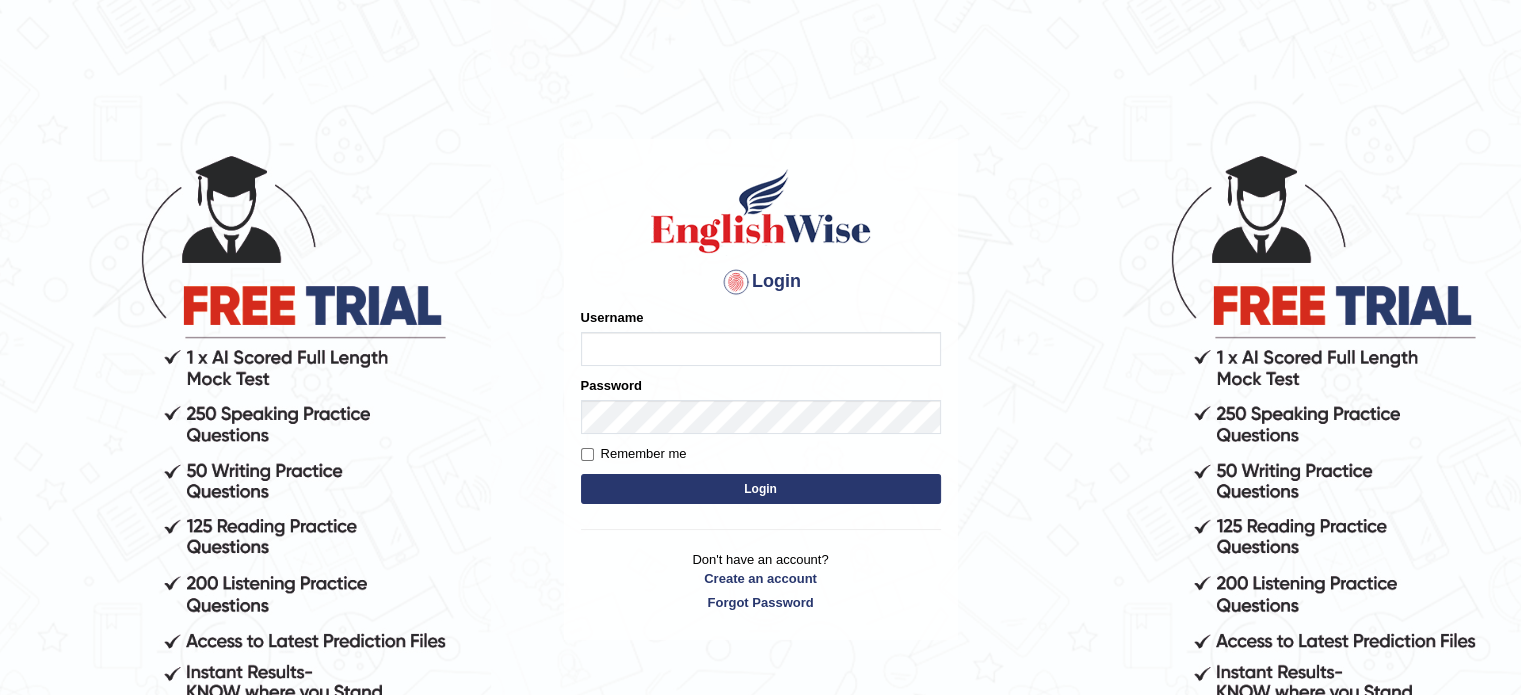 click on "Username" at bounding box center [761, 349] 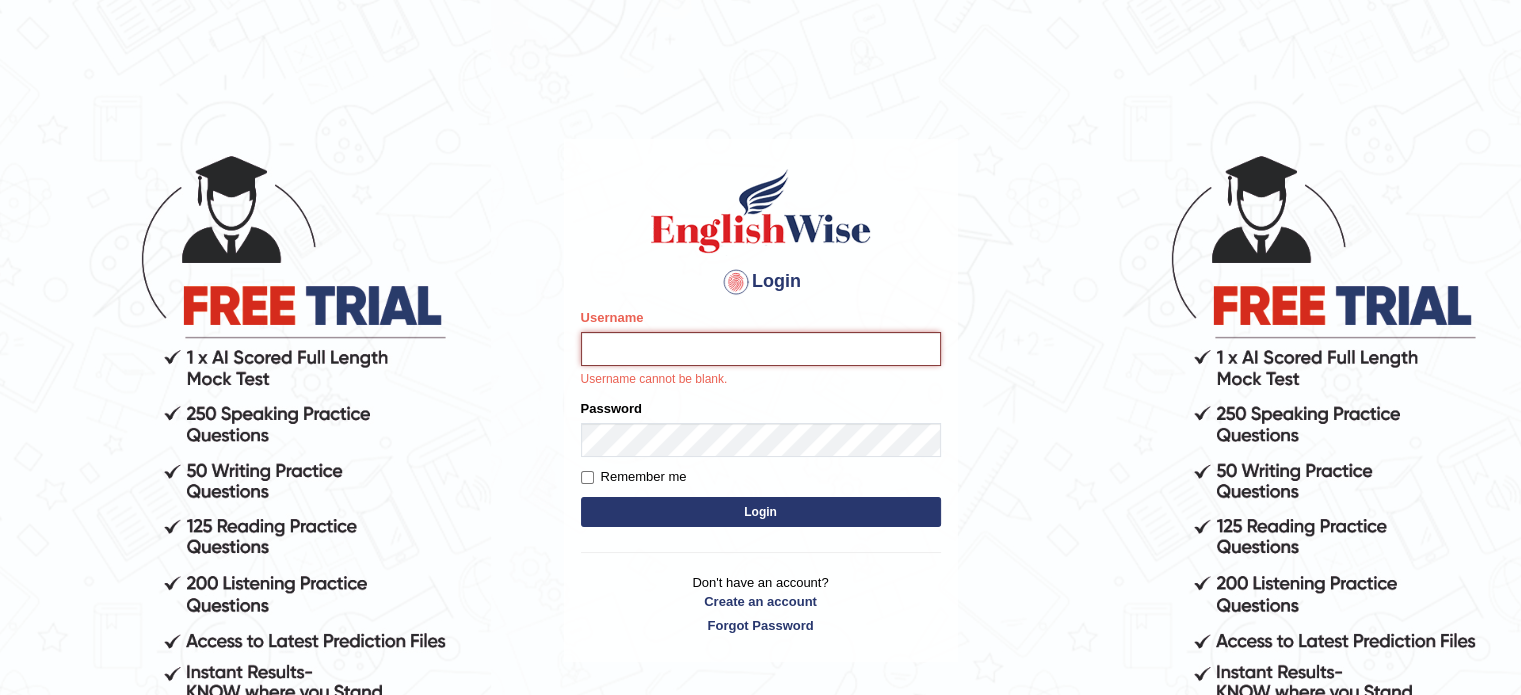 type on "Swaiba" 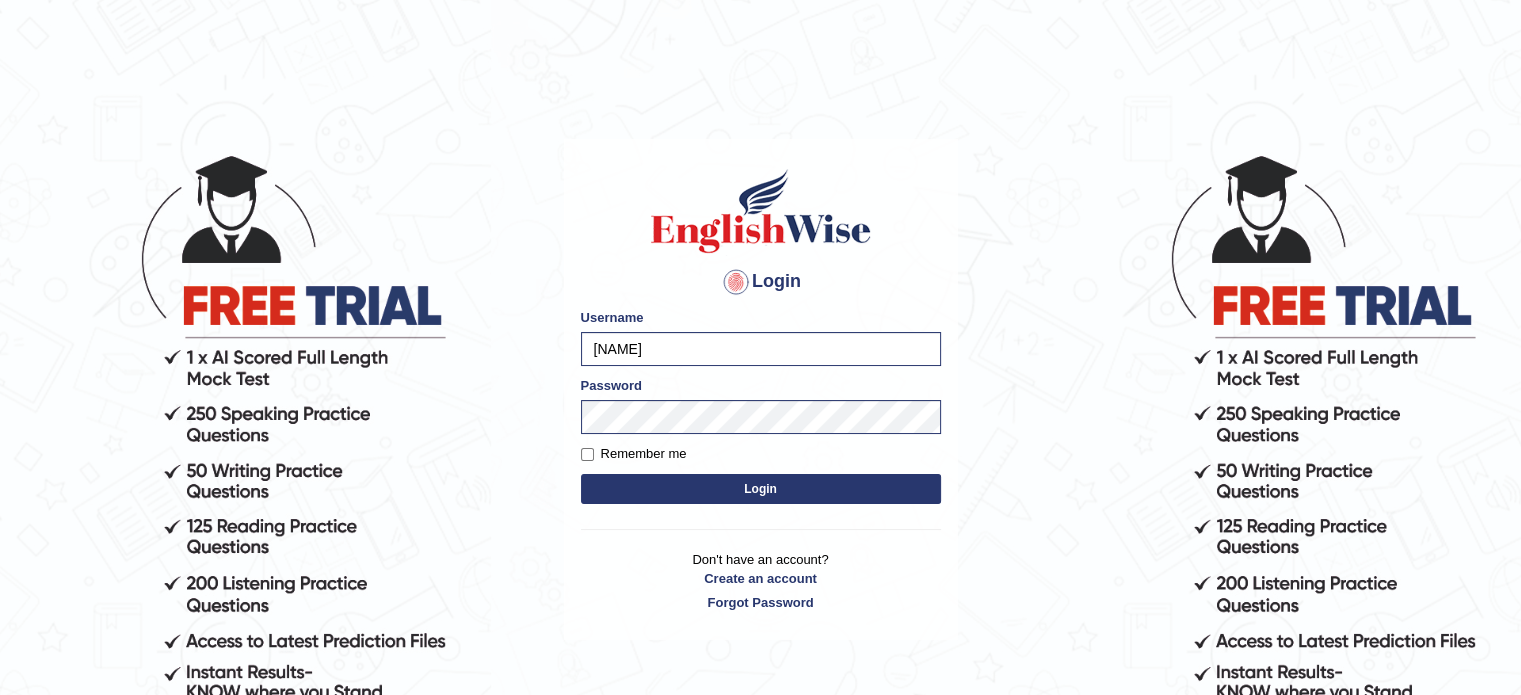 click on "Login" at bounding box center [761, 489] 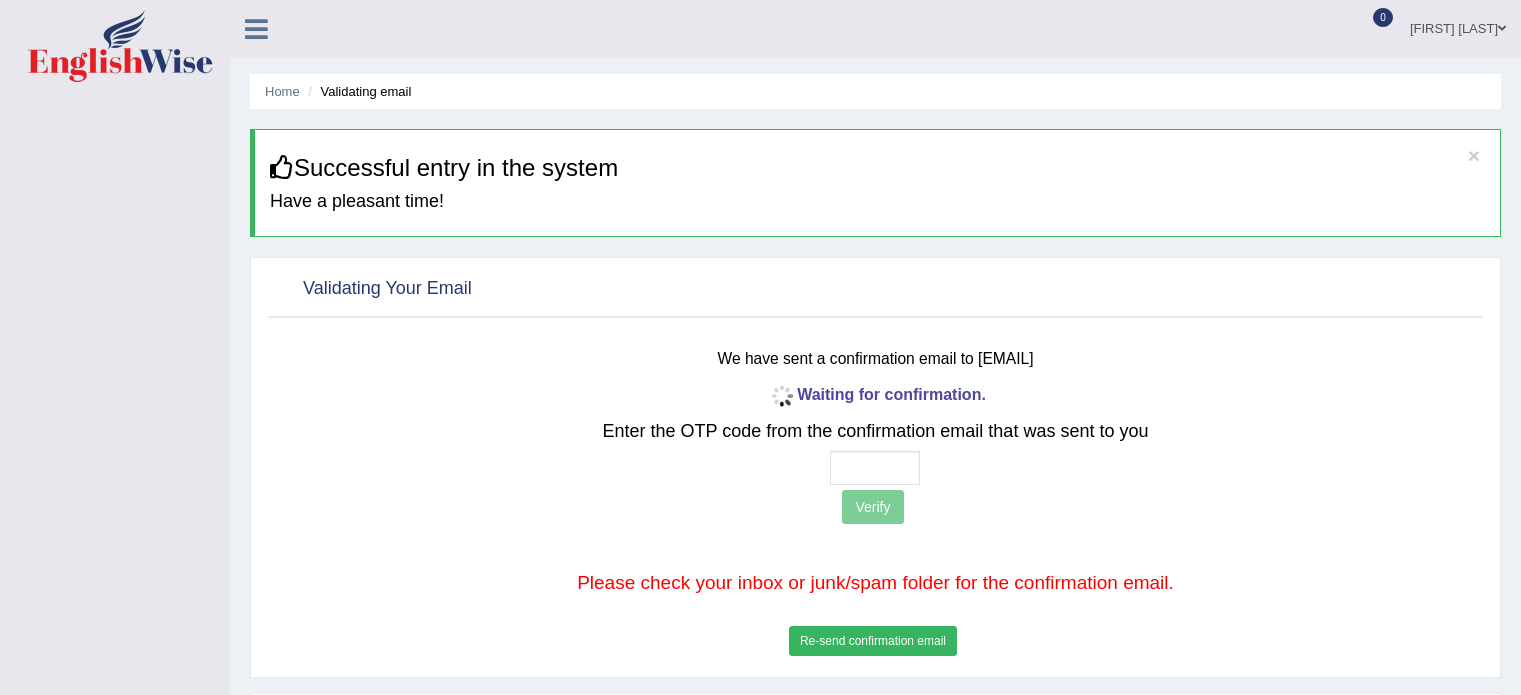 scroll, scrollTop: 0, scrollLeft: 0, axis: both 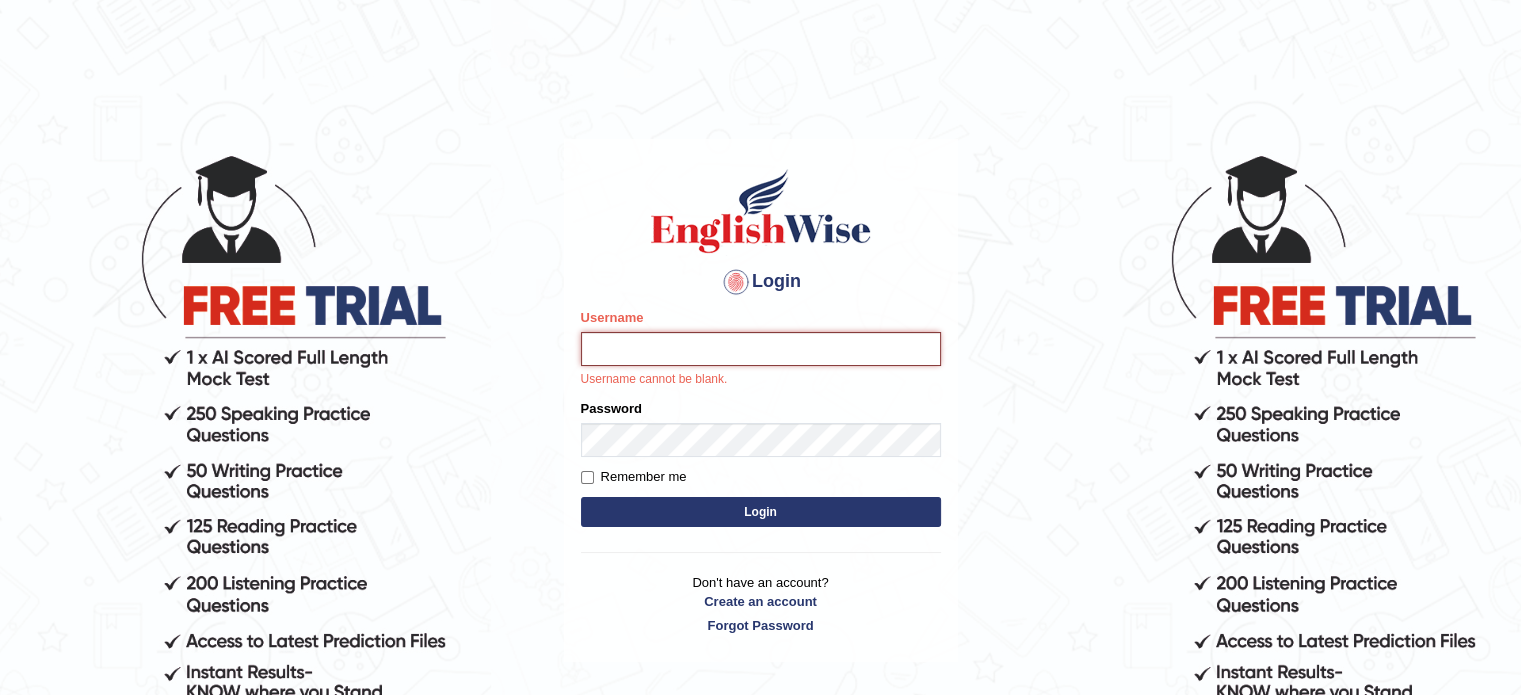 type on "Swaiba" 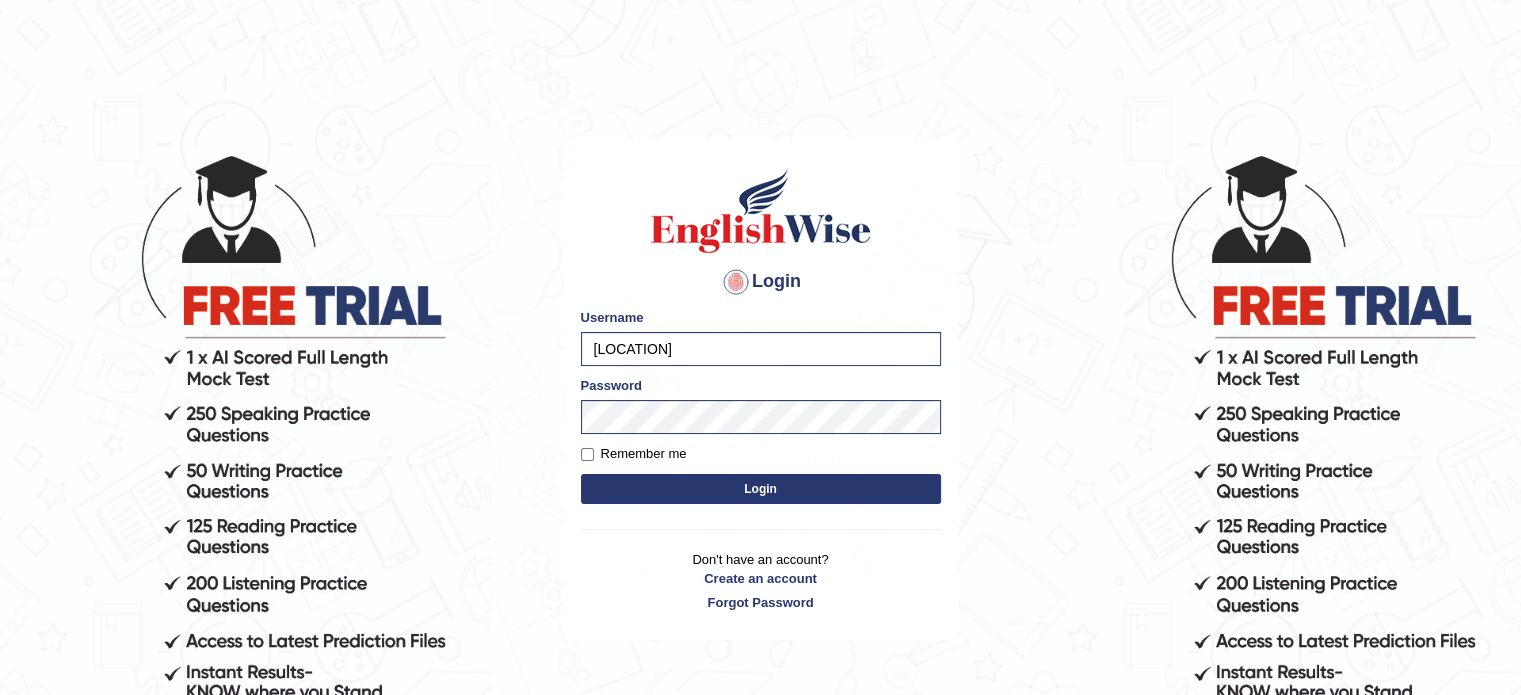 click on "Login" at bounding box center [761, 489] 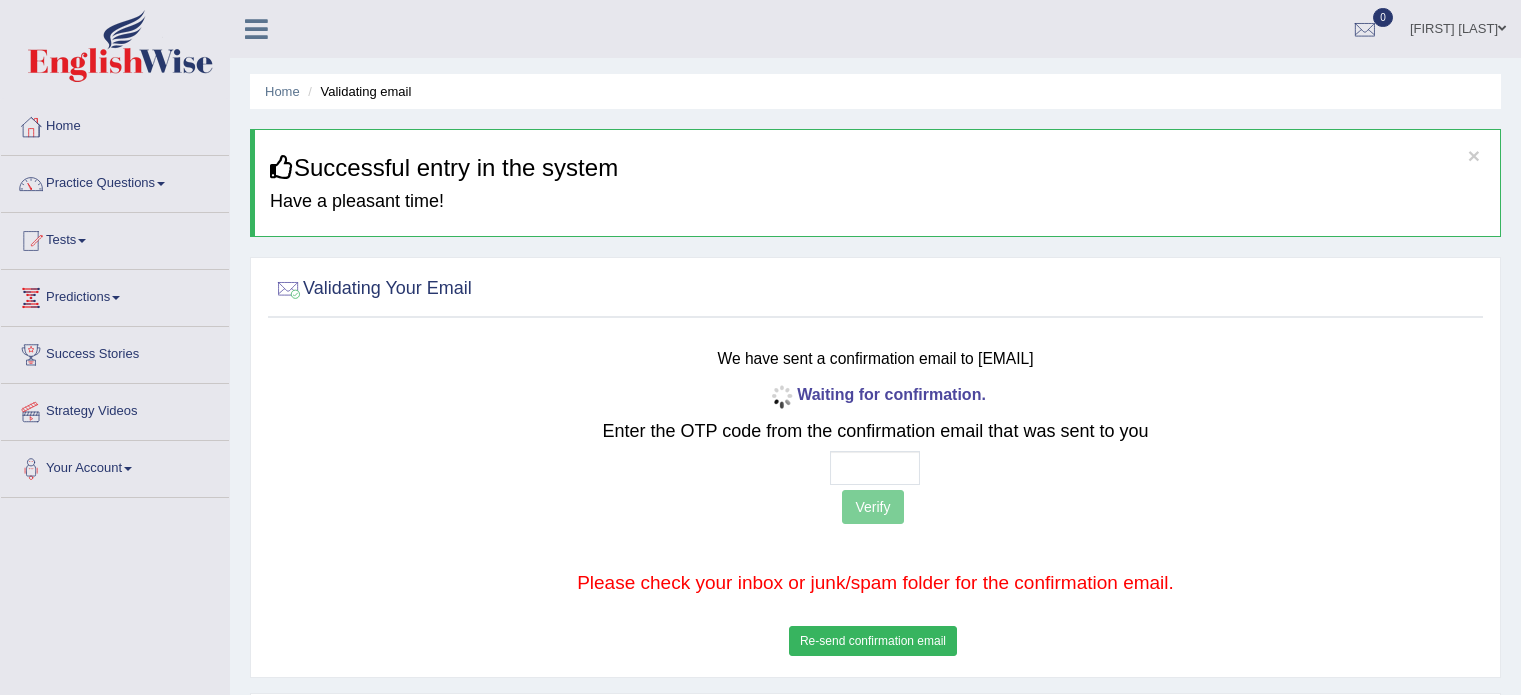 scroll, scrollTop: 0, scrollLeft: 0, axis: both 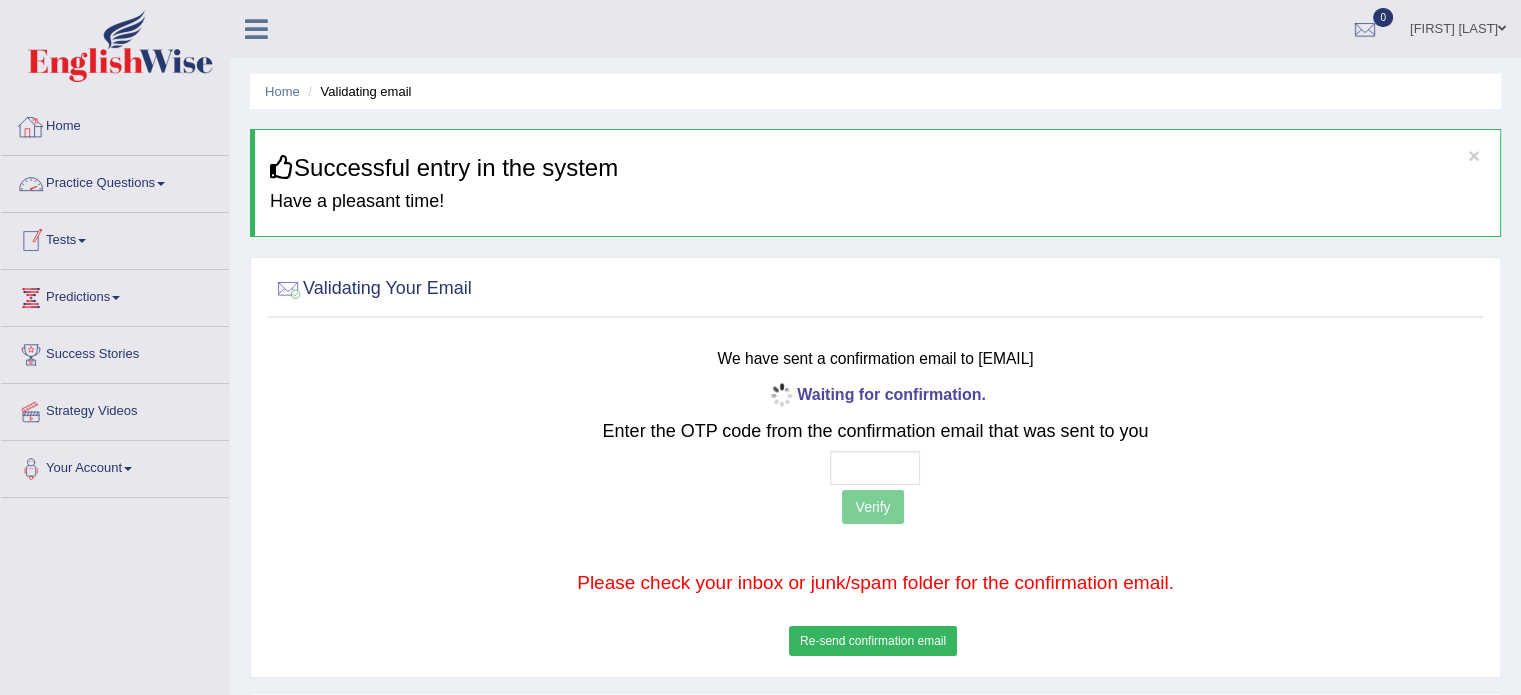 click on "Home" at bounding box center (115, 124) 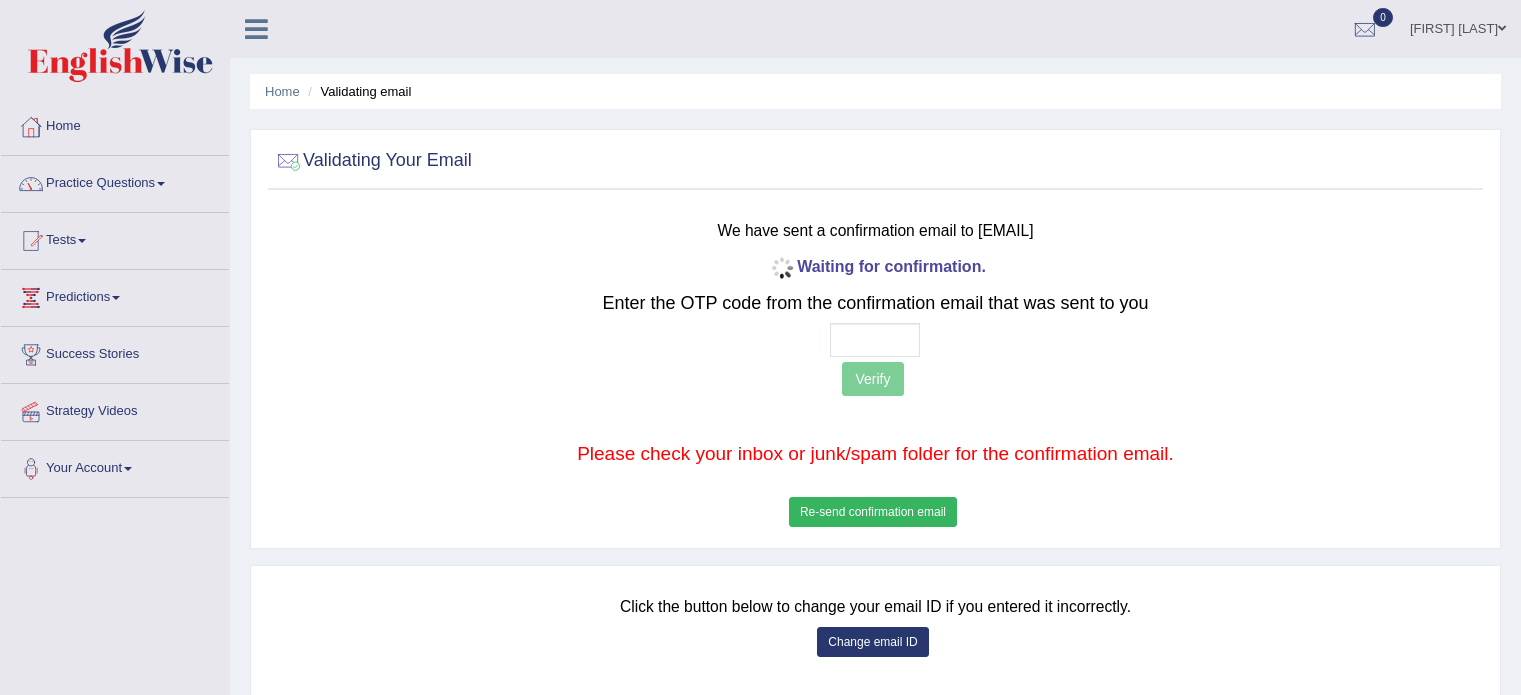 scroll, scrollTop: 0, scrollLeft: 0, axis: both 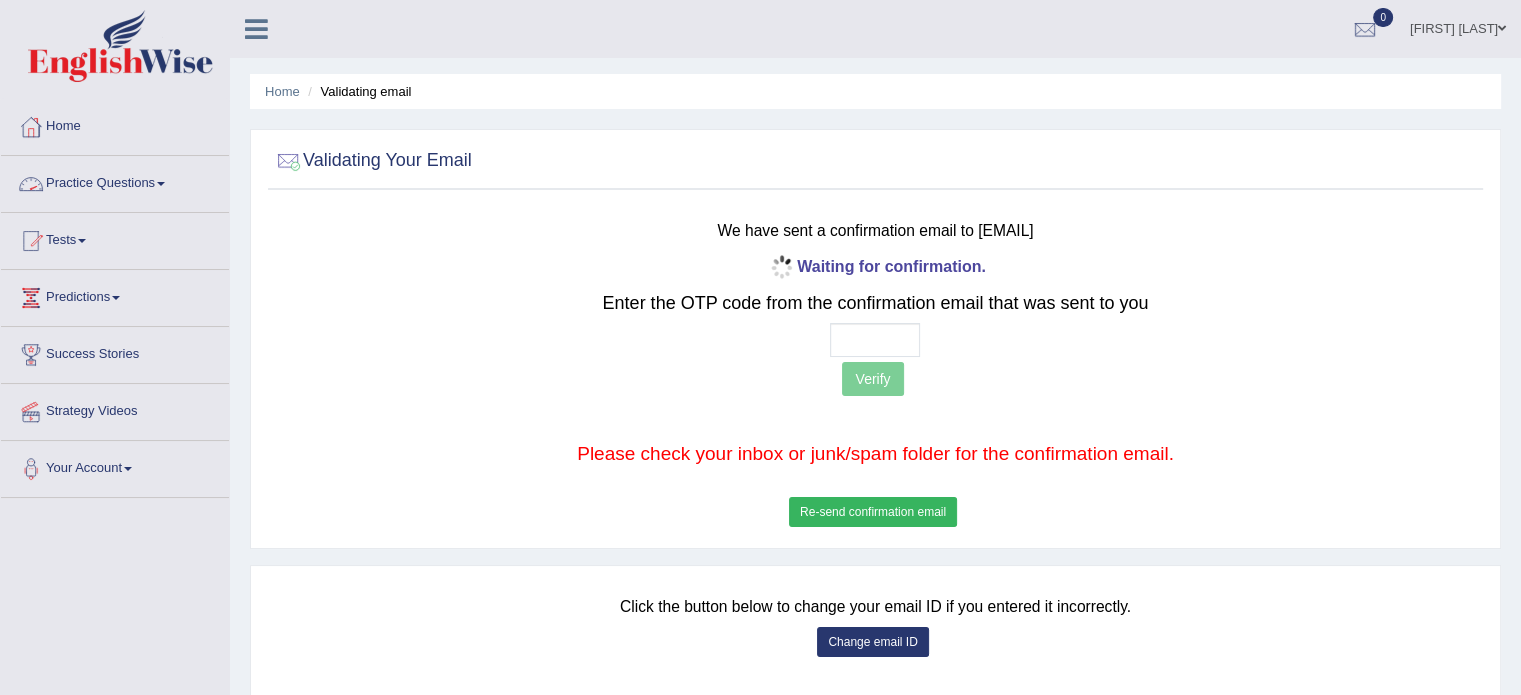 click on "Re-send confirmation email" at bounding box center (873, 512) 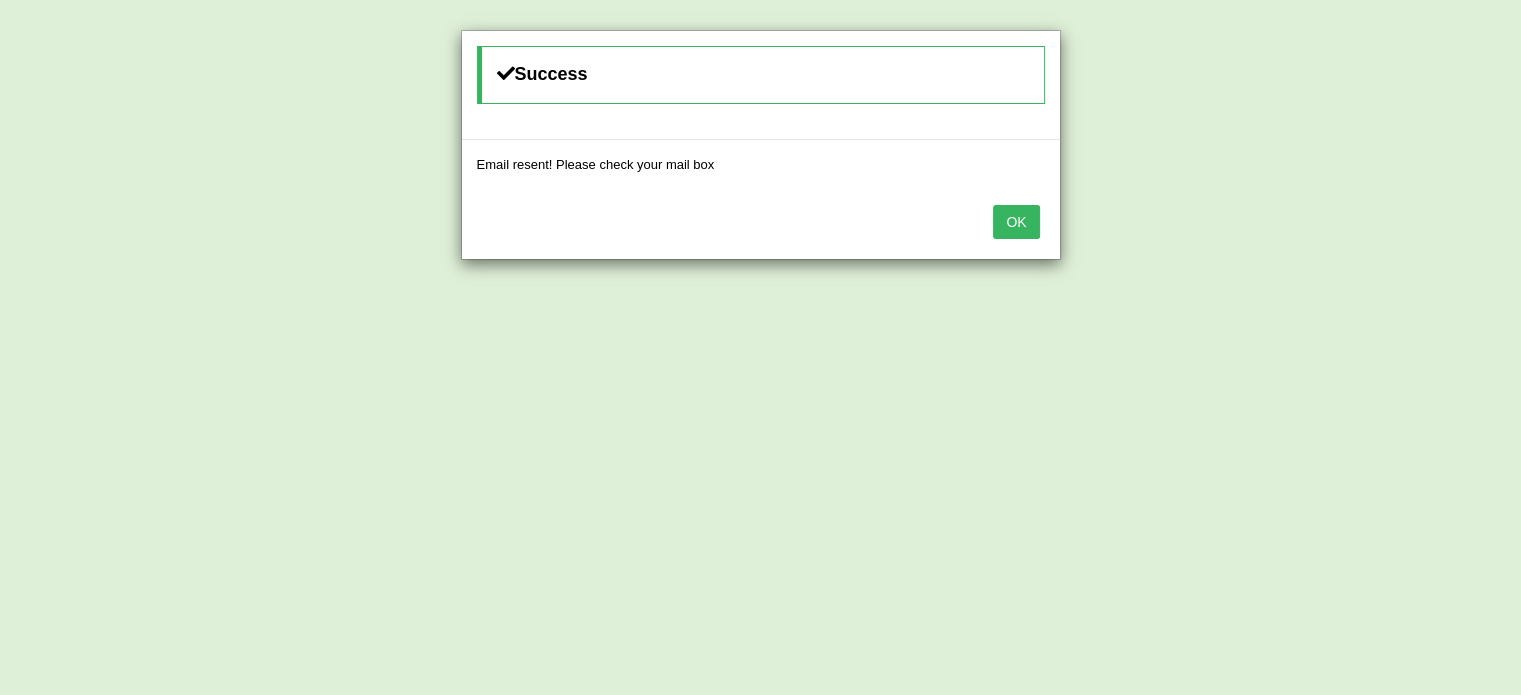 click on "OK" at bounding box center [1016, 222] 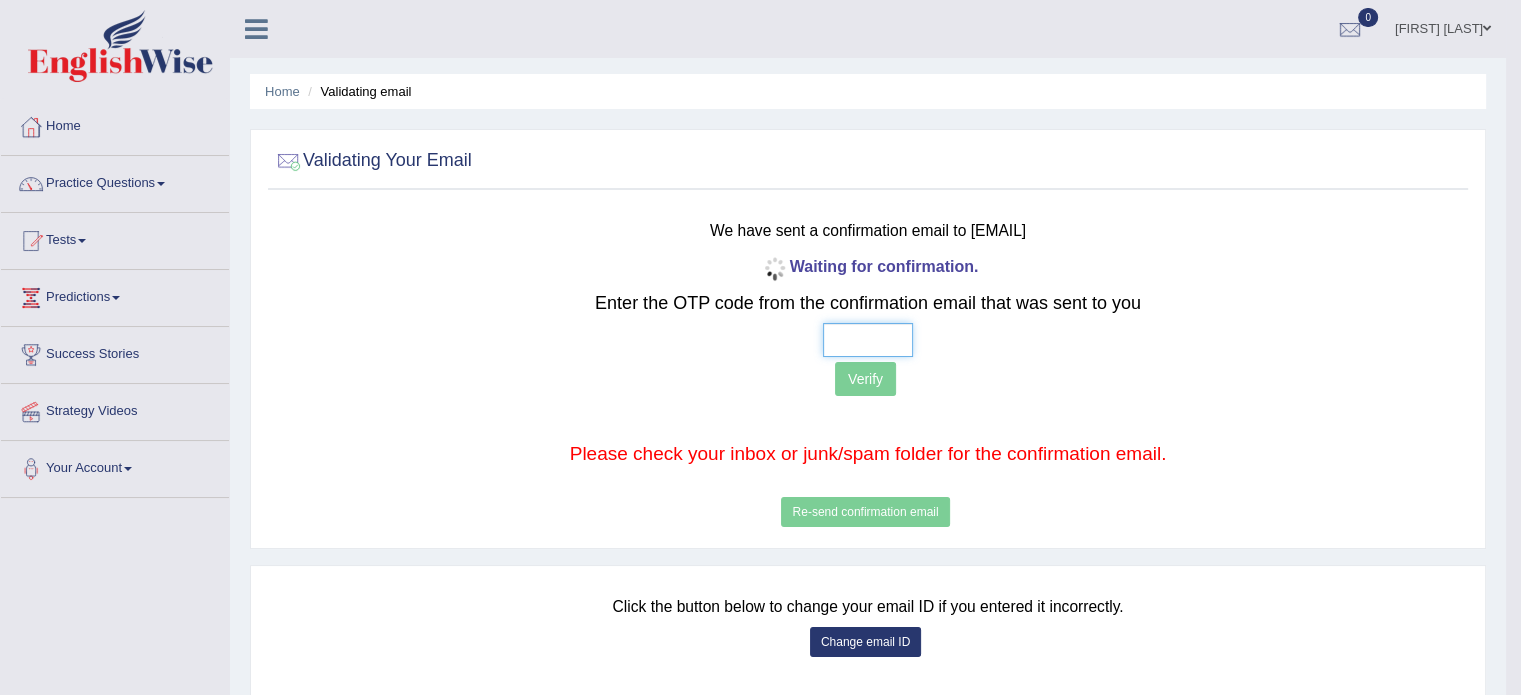 click at bounding box center (868, 340) 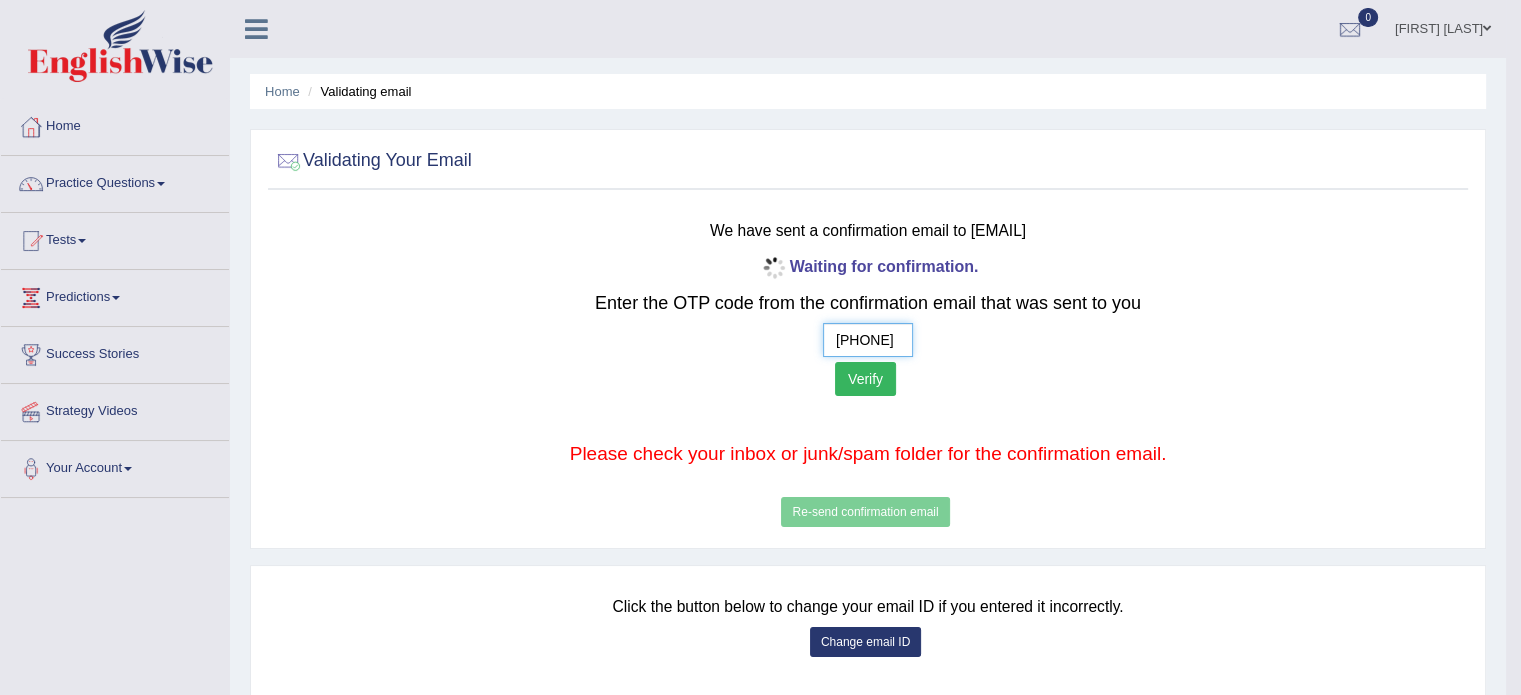 type on "3  2  0  9" 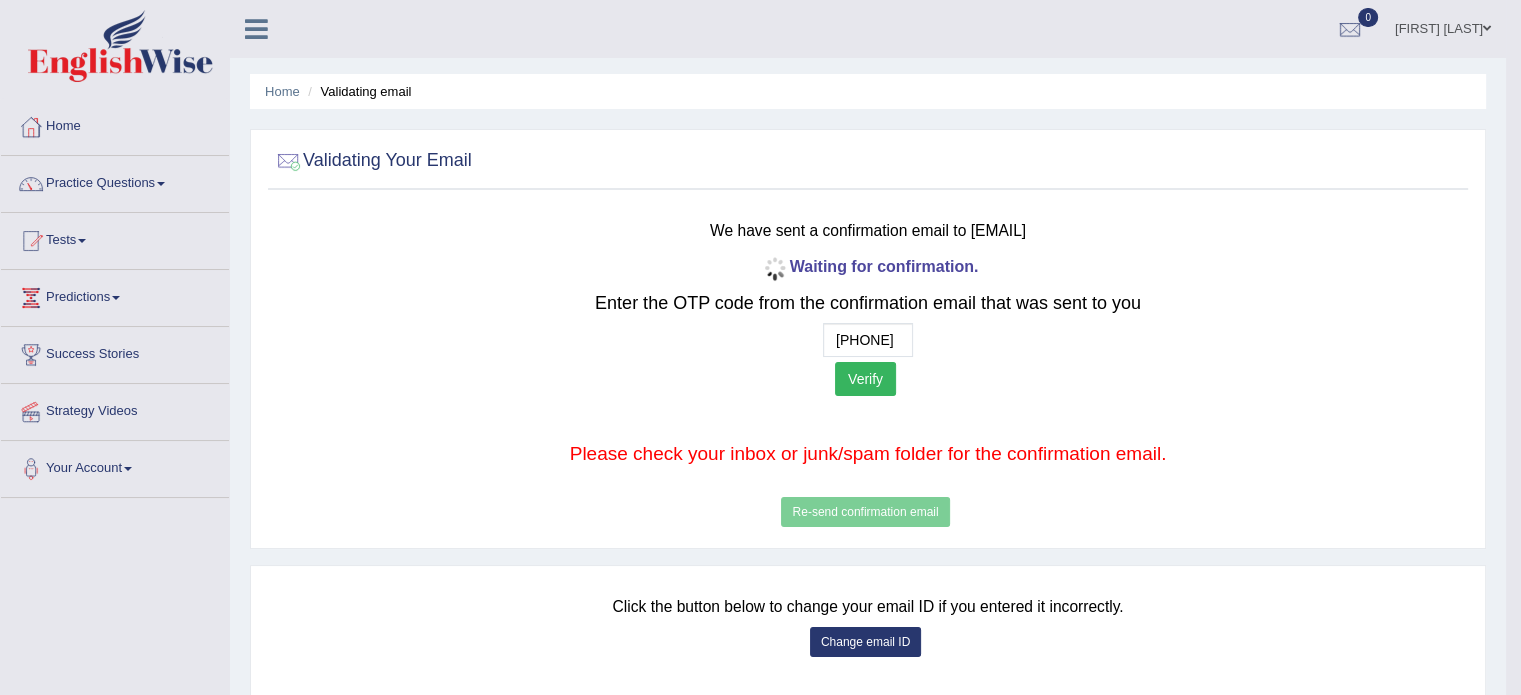 click on "Verify" at bounding box center [865, 379] 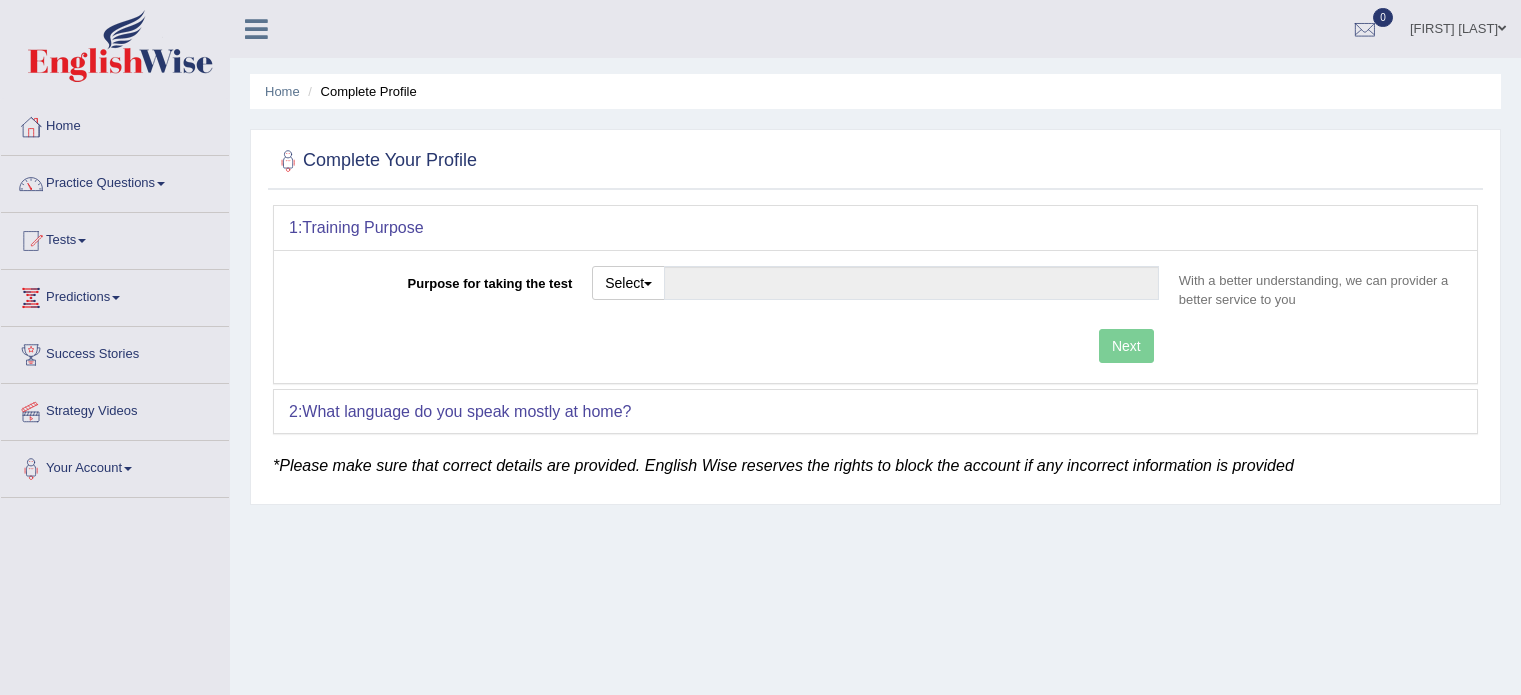 scroll, scrollTop: 0, scrollLeft: 0, axis: both 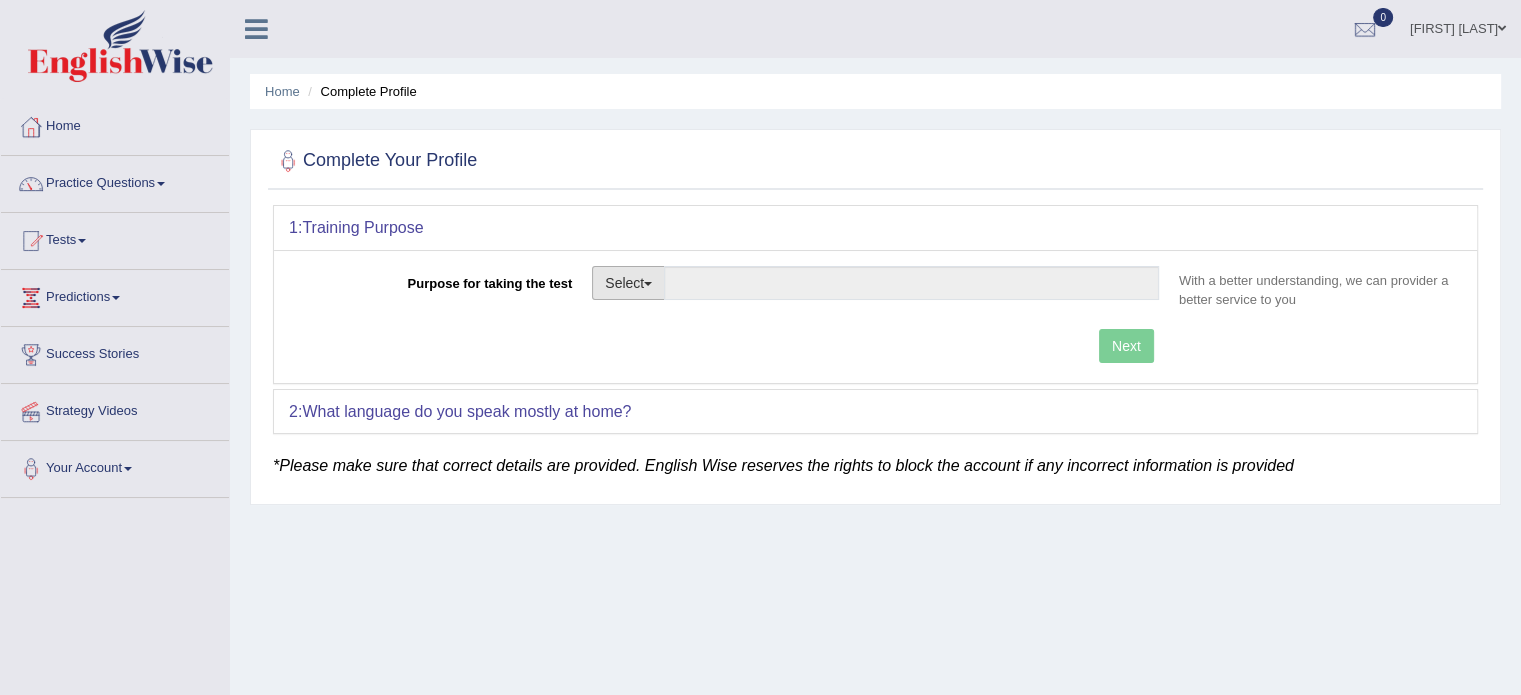 click at bounding box center [648, 284] 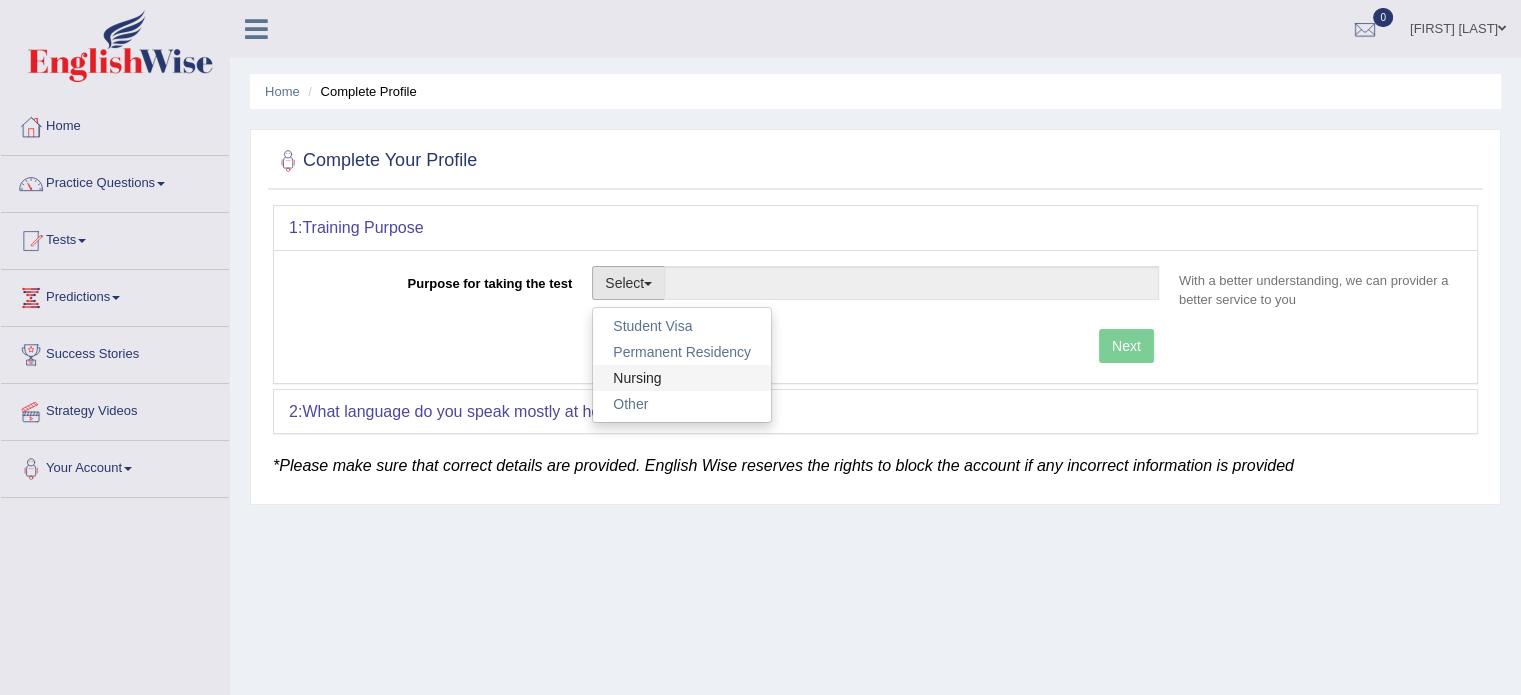 click on "Nursing" at bounding box center (682, 378) 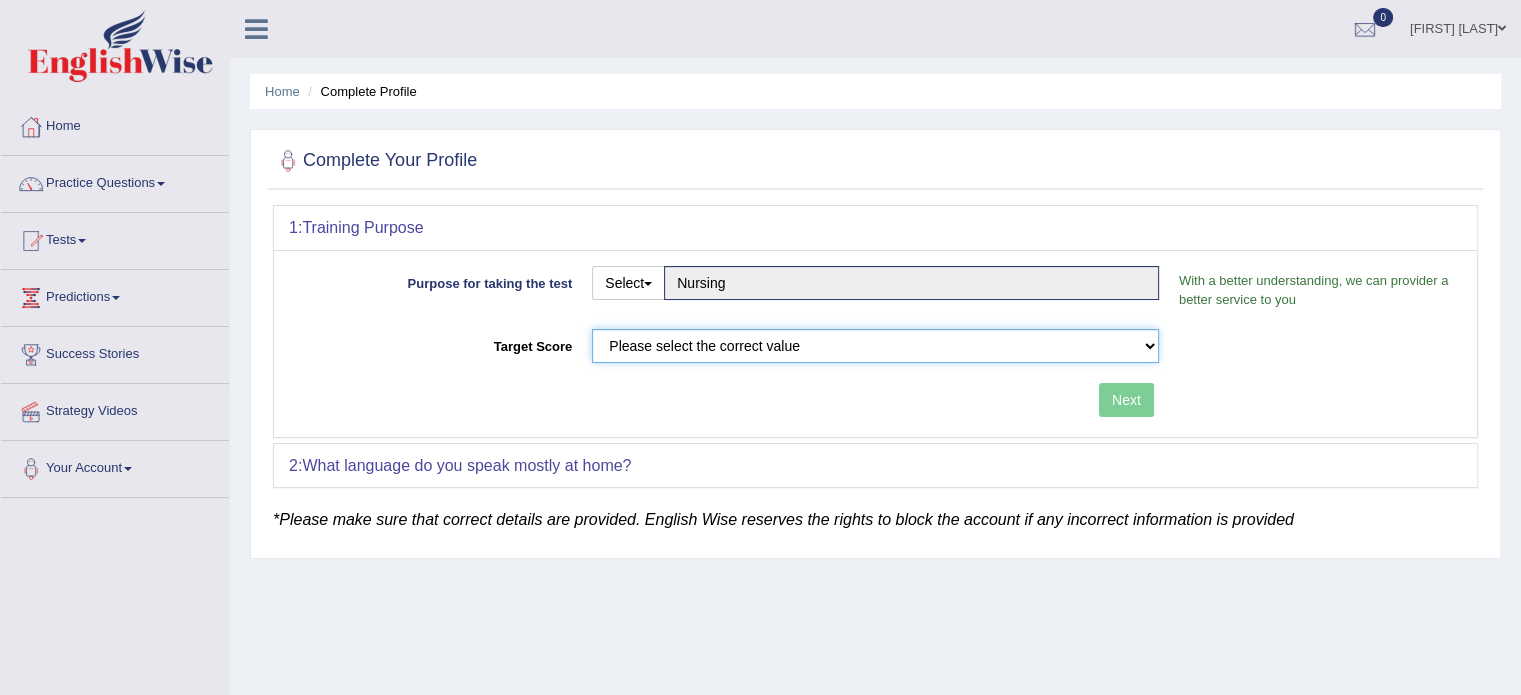 click on "Please select the correct value
50 (6 bands)
58 (6.5 bands)
65 (7 bands)
79 (8 bands)" at bounding box center (875, 346) 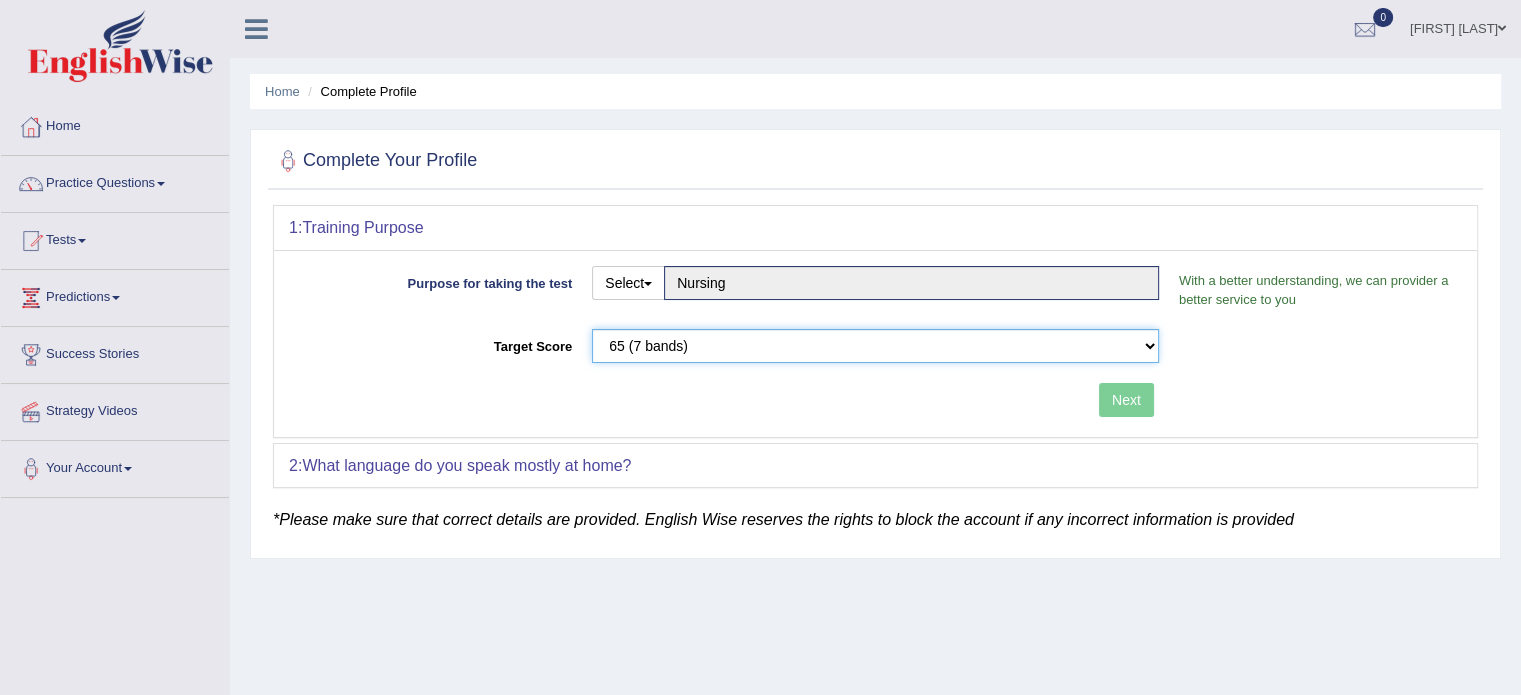 click on "Please select the correct value
50 (6 bands)
58 (6.5 bands)
65 (7 bands)
79 (8 bands)" at bounding box center (875, 346) 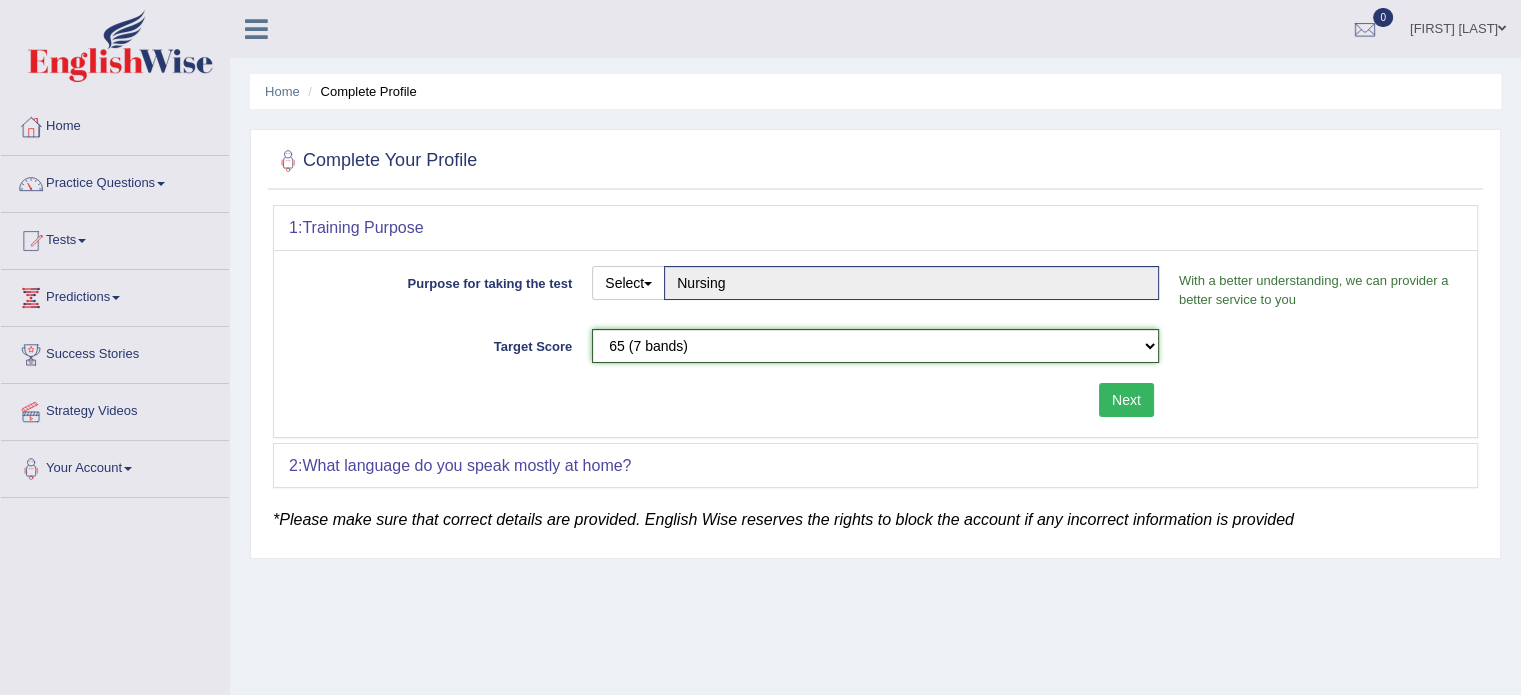 click on "Please select the correct value
50 (6 bands)
58 (6.5 bands)
65 (7 bands)
79 (8 bands)" at bounding box center (875, 346) 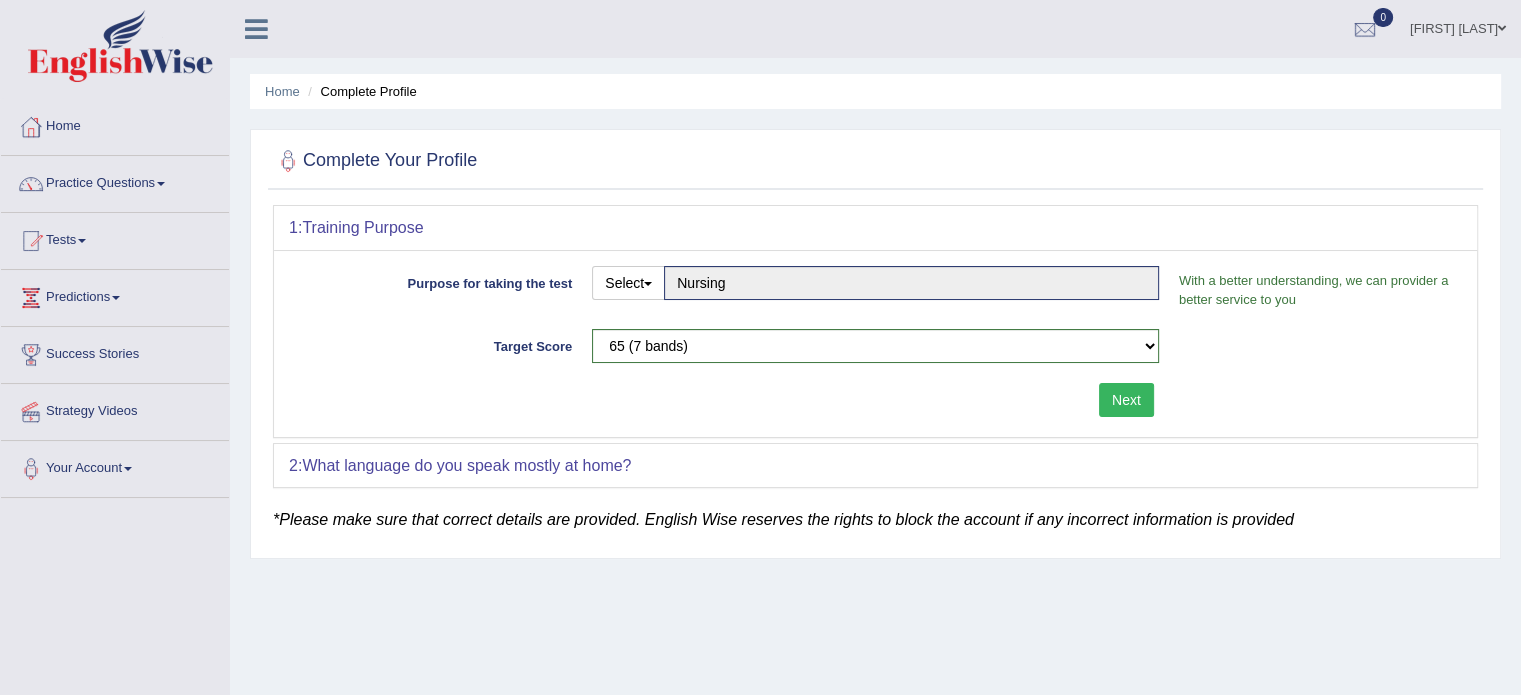 click on "Purpose for taking the test
Select
Student Visa
Permanent Residency
Nursing
Other
Nursing
With a better understanding, we can provider a better service to you
Target Score
Please select the correct value
50 (6 bands)
58 (6.5 bands)
65 (7 bands)
79 (8 bands)
Next" at bounding box center (875, 343) 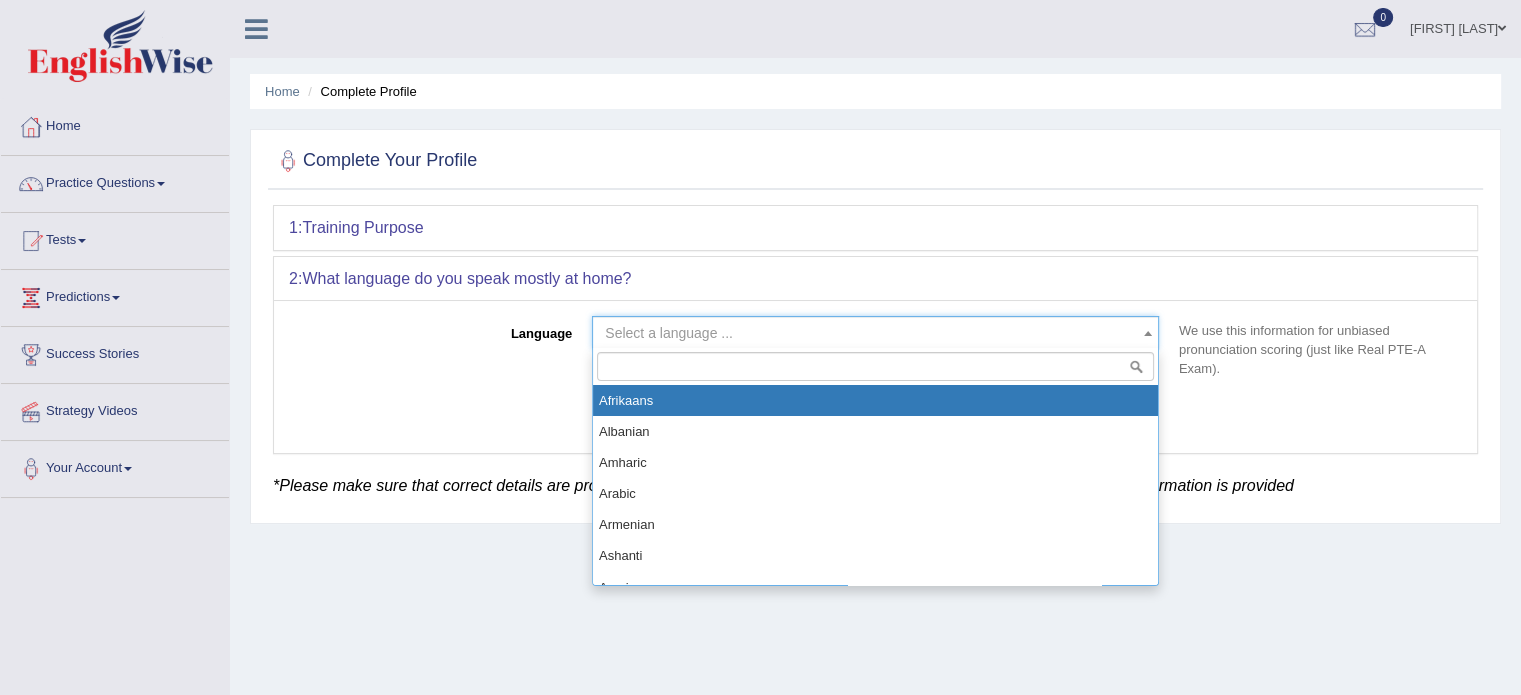 click at bounding box center [1148, 333] 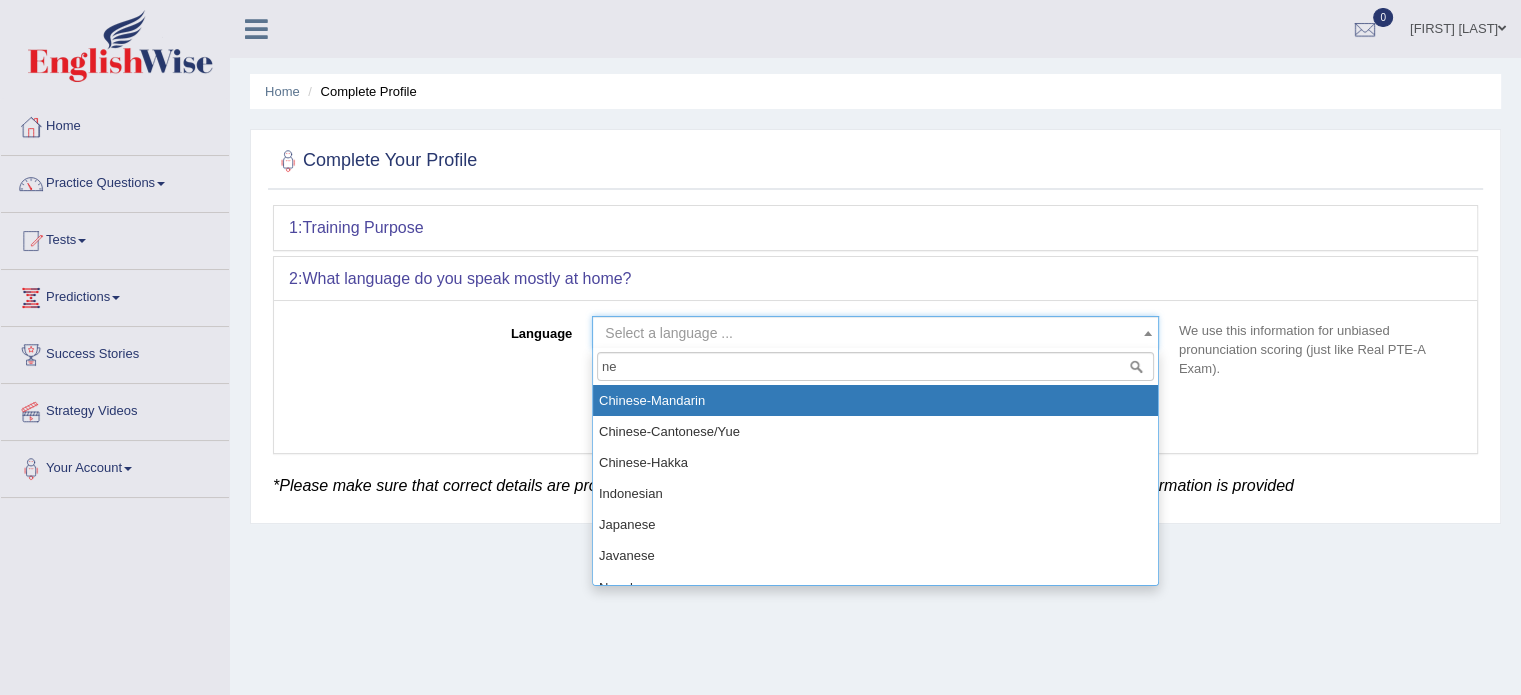 type on "nep" 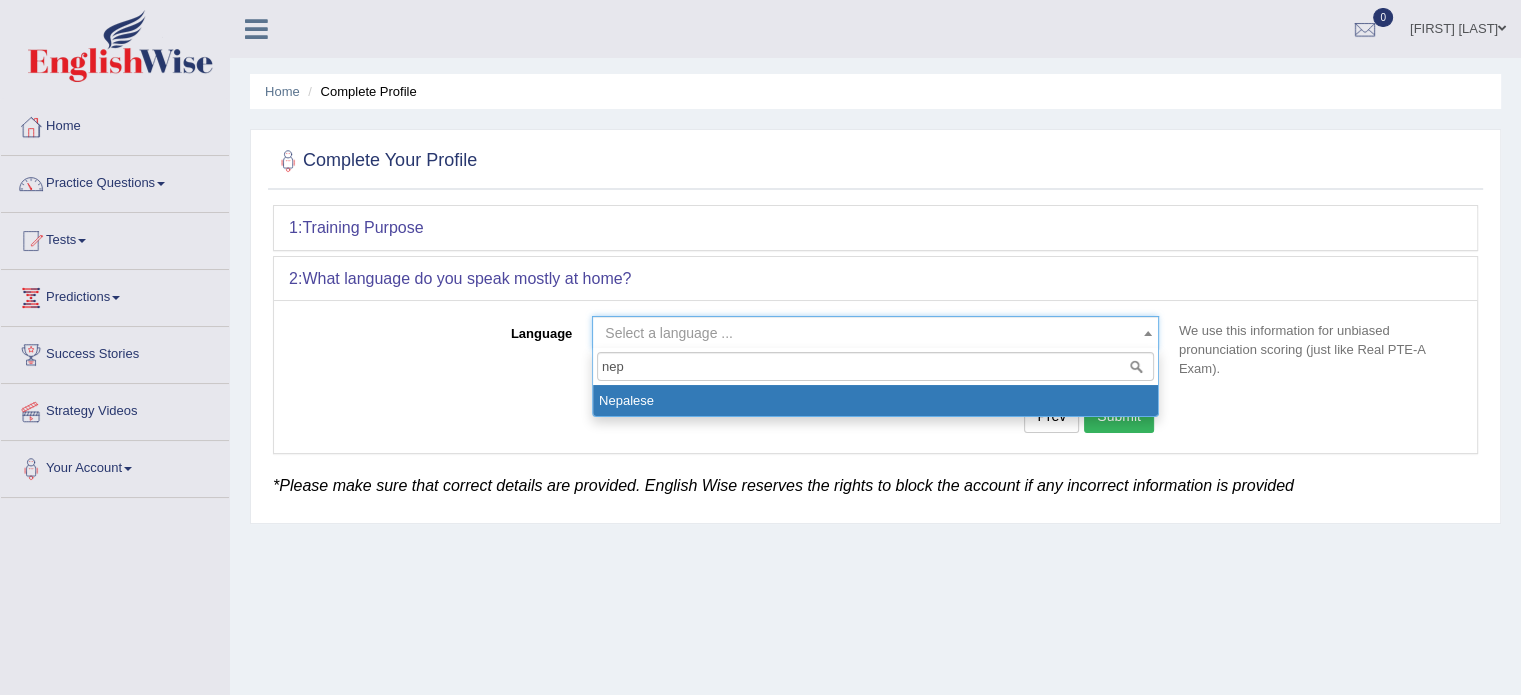 select on "Nepalese" 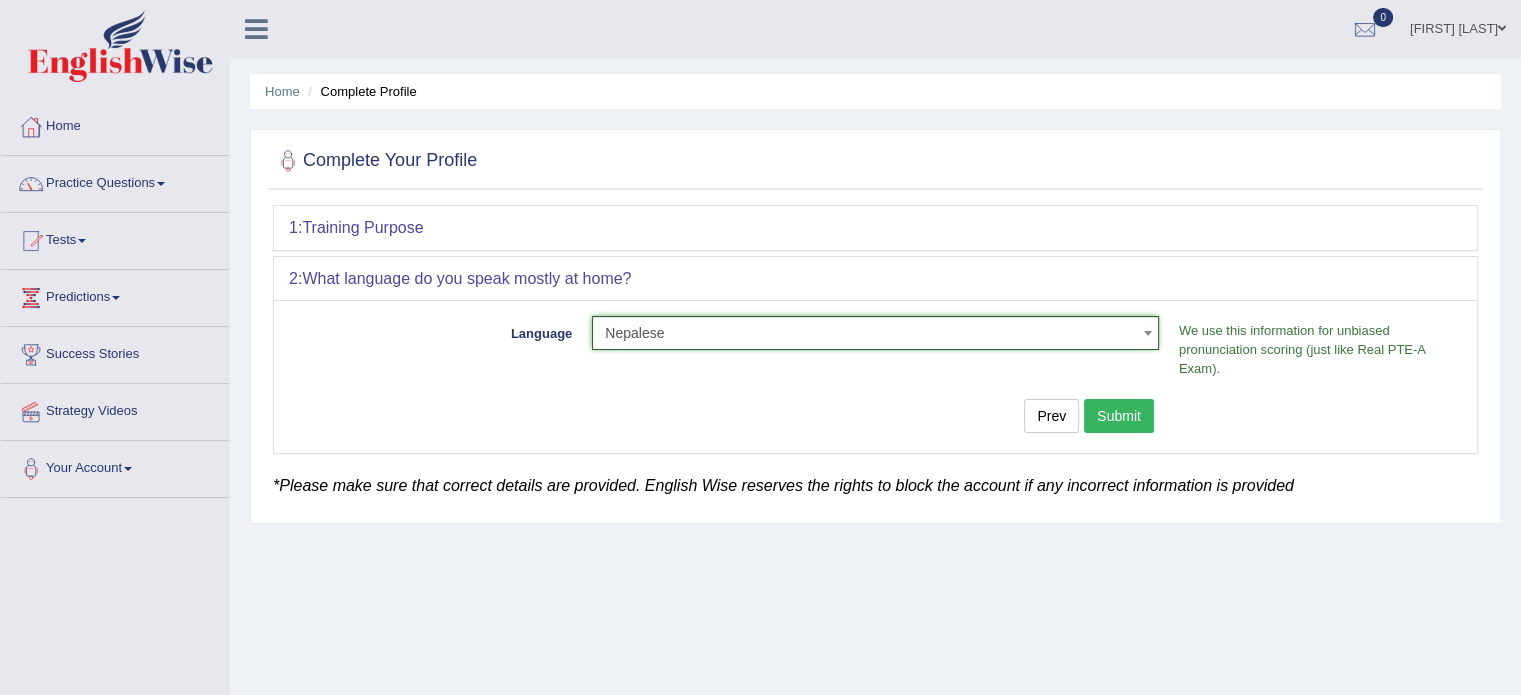 click on "Submit" at bounding box center (1119, 416) 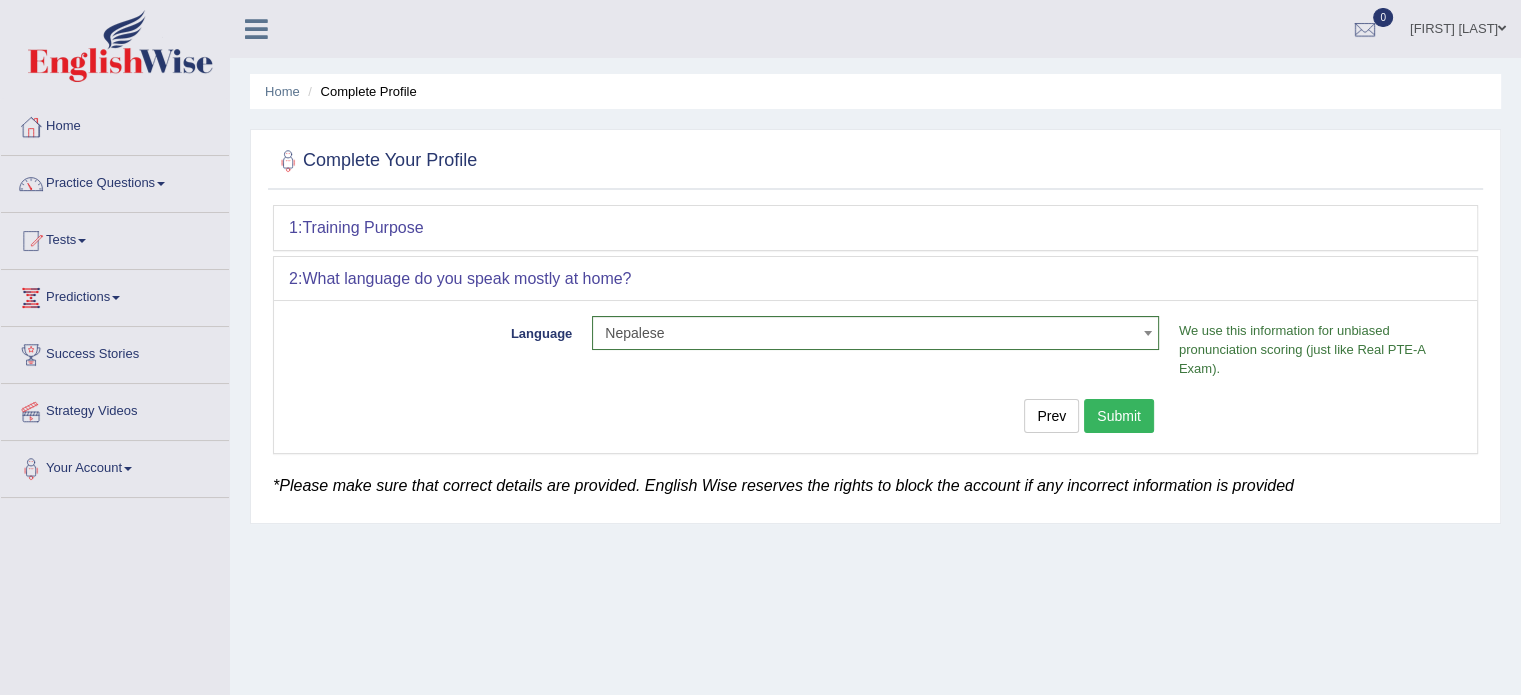 click on "Submit" at bounding box center (1119, 416) 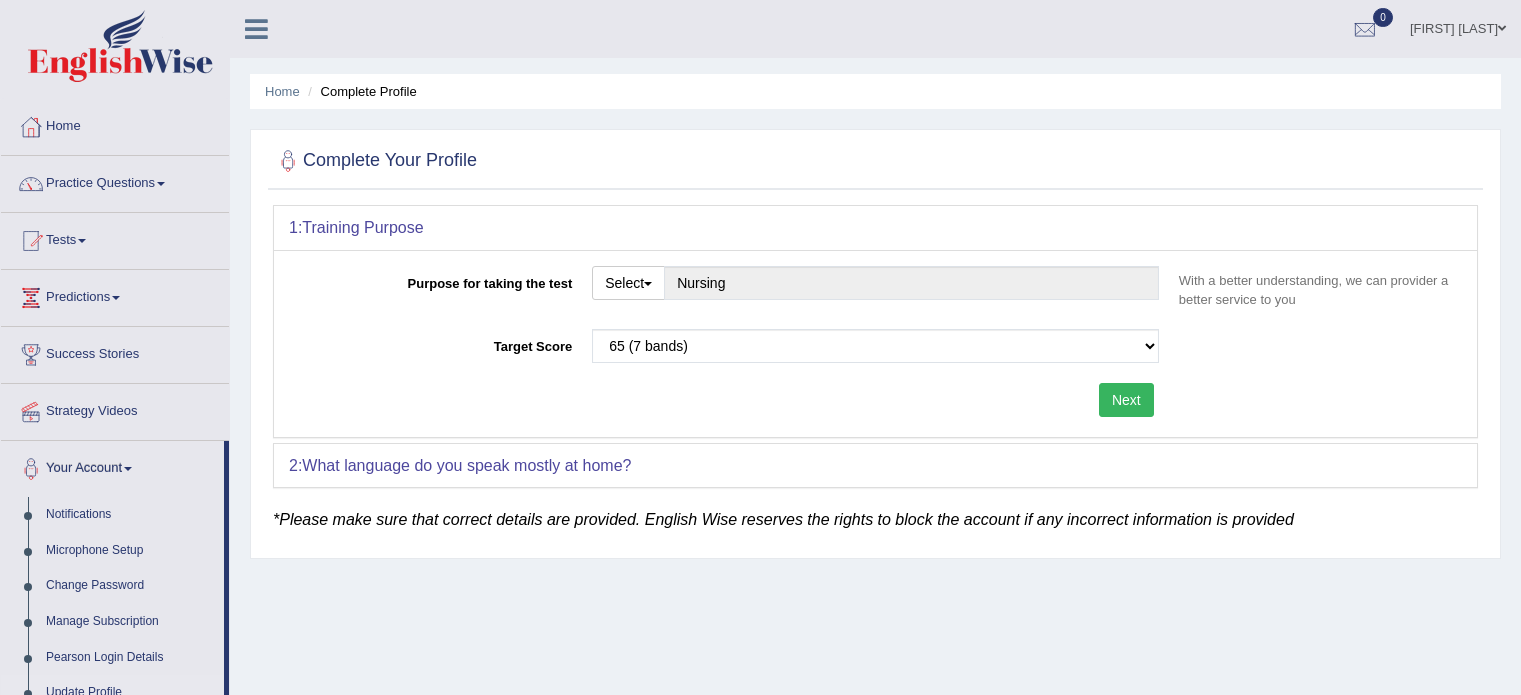 scroll, scrollTop: 0, scrollLeft: 0, axis: both 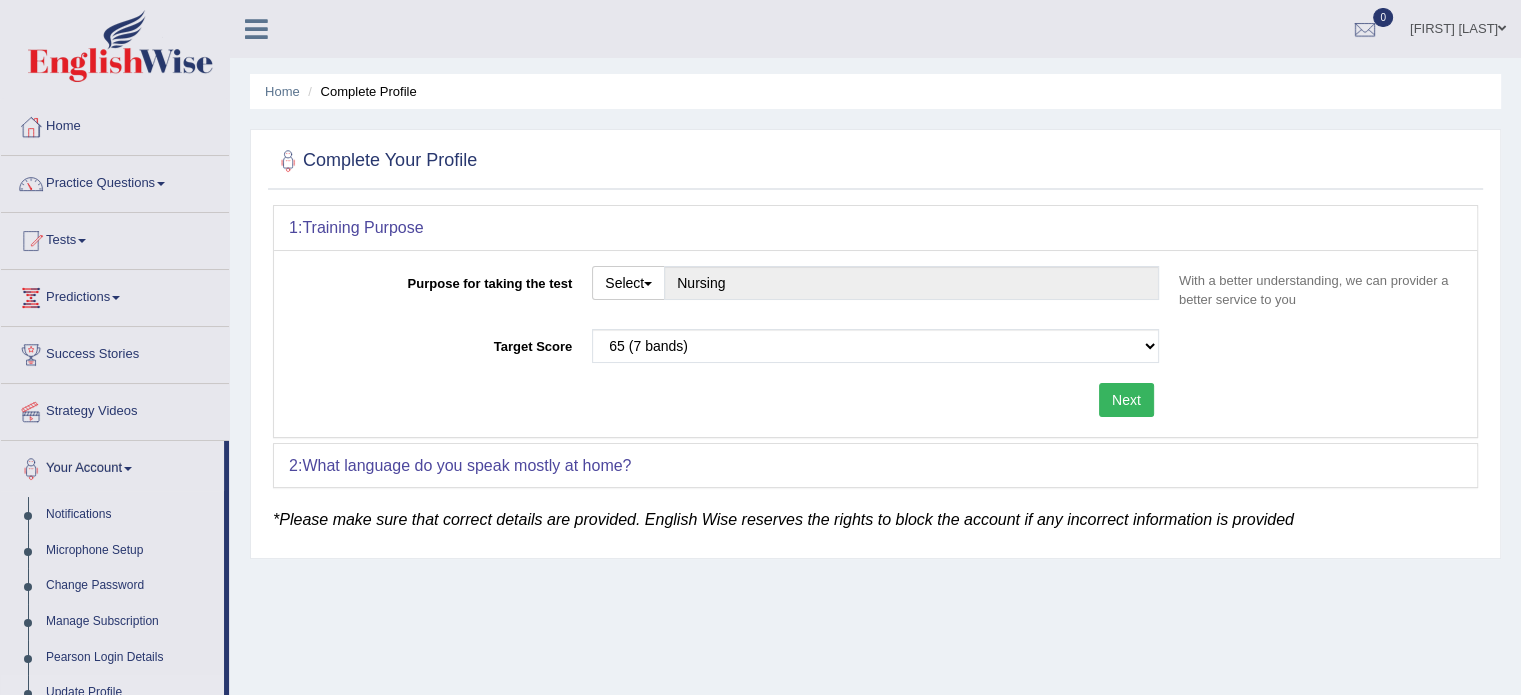 click on "Next" at bounding box center (1126, 400) 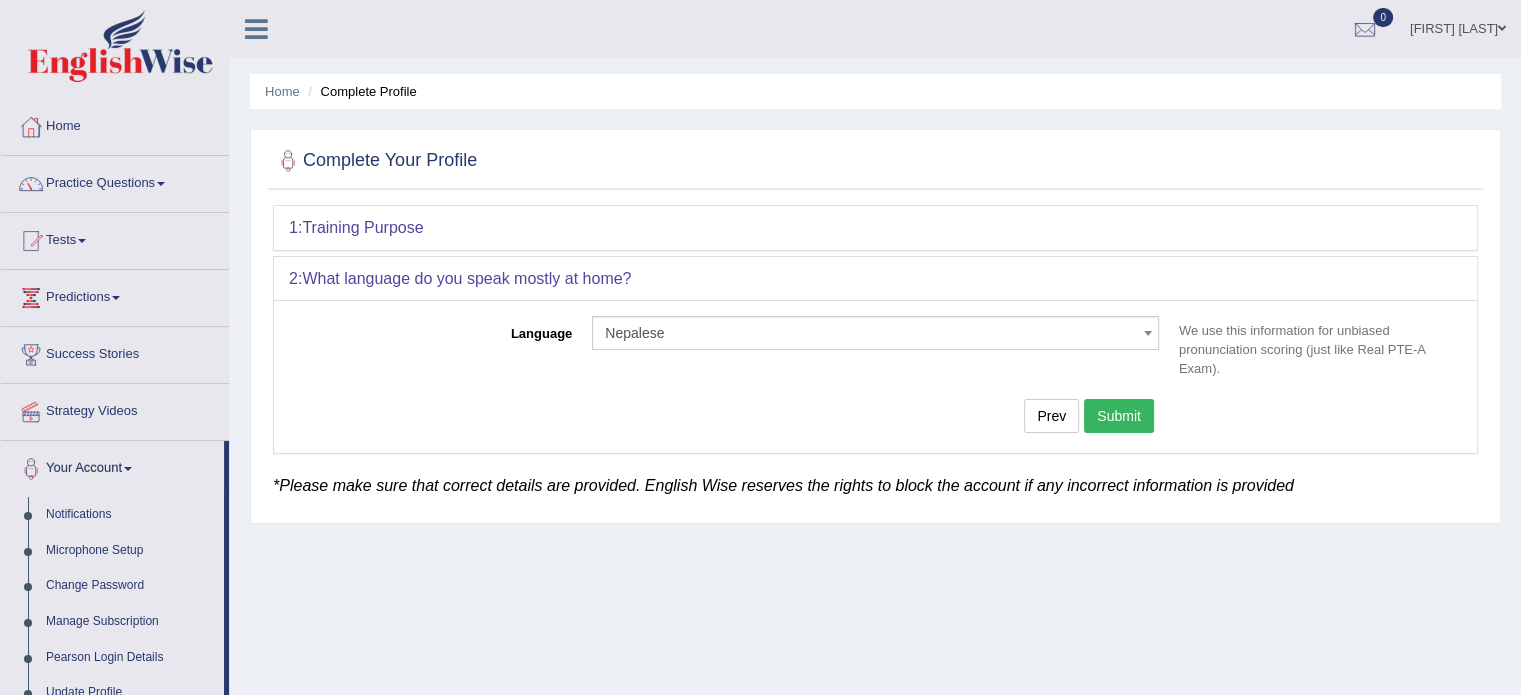 click on "Submit" at bounding box center (1119, 416) 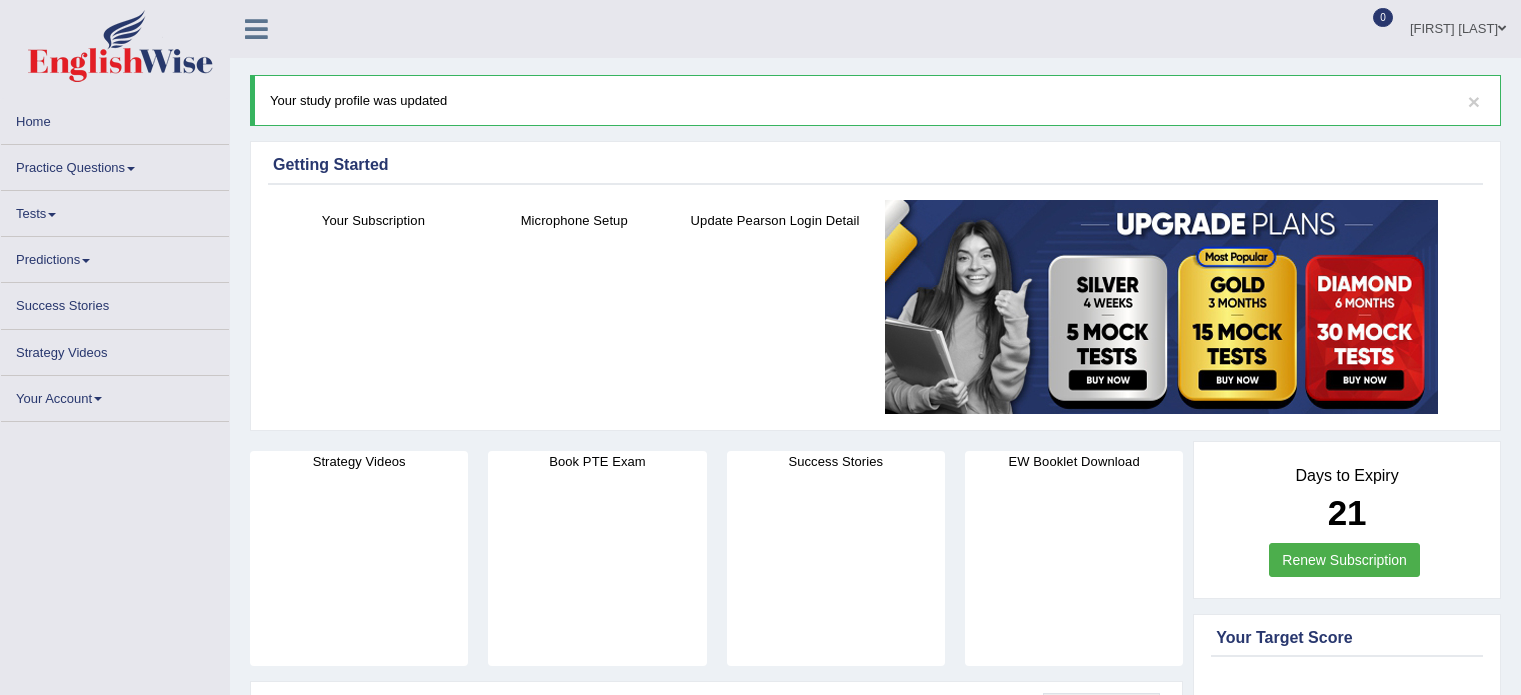 scroll, scrollTop: 0, scrollLeft: 0, axis: both 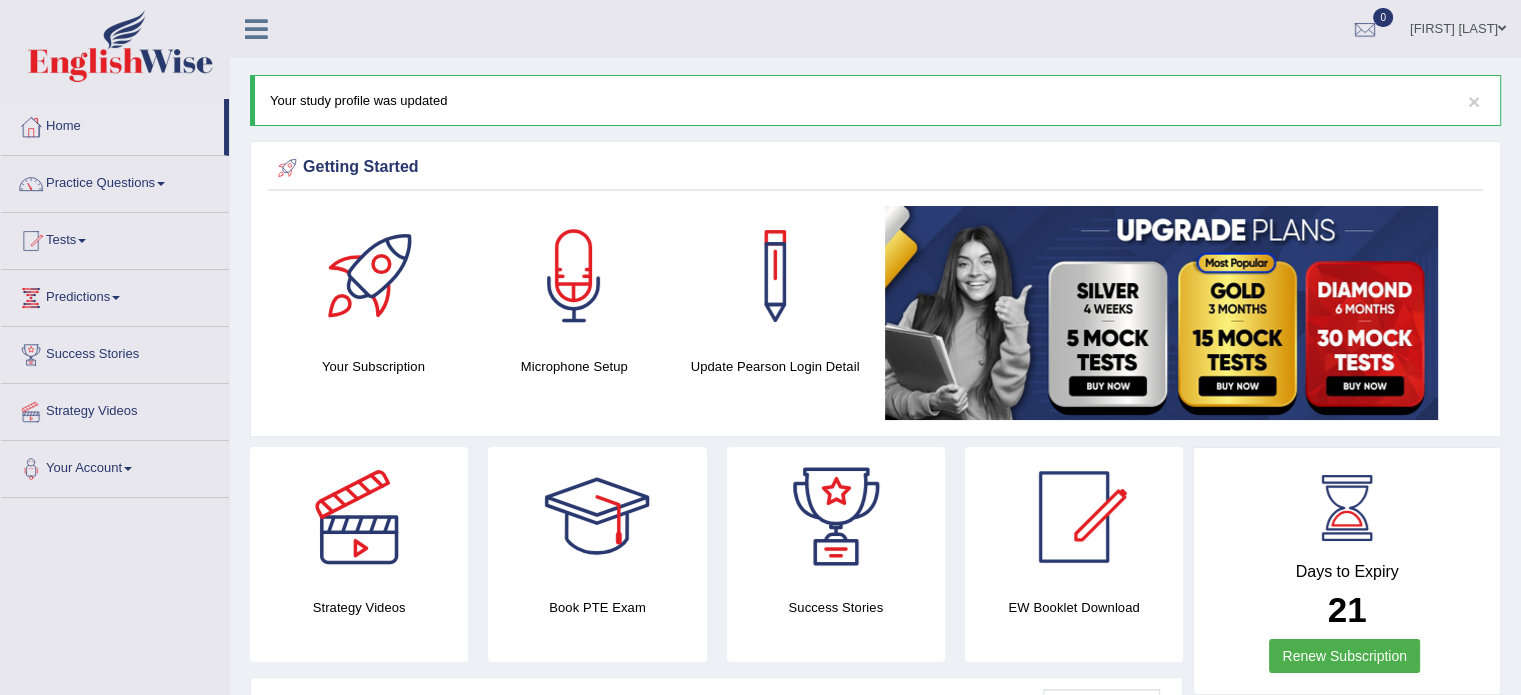 click on "EW Booklet Download" at bounding box center (836, 607) 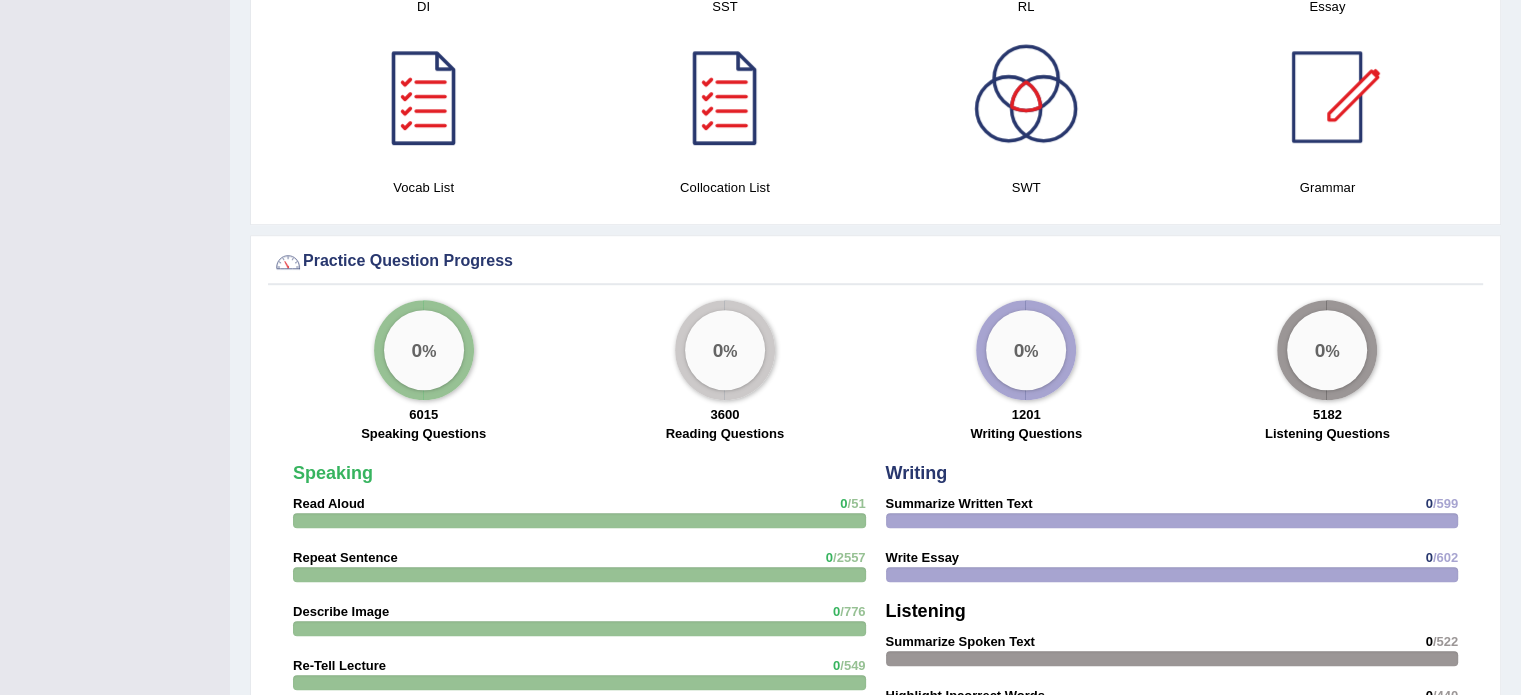 scroll, scrollTop: 1312, scrollLeft: 0, axis: vertical 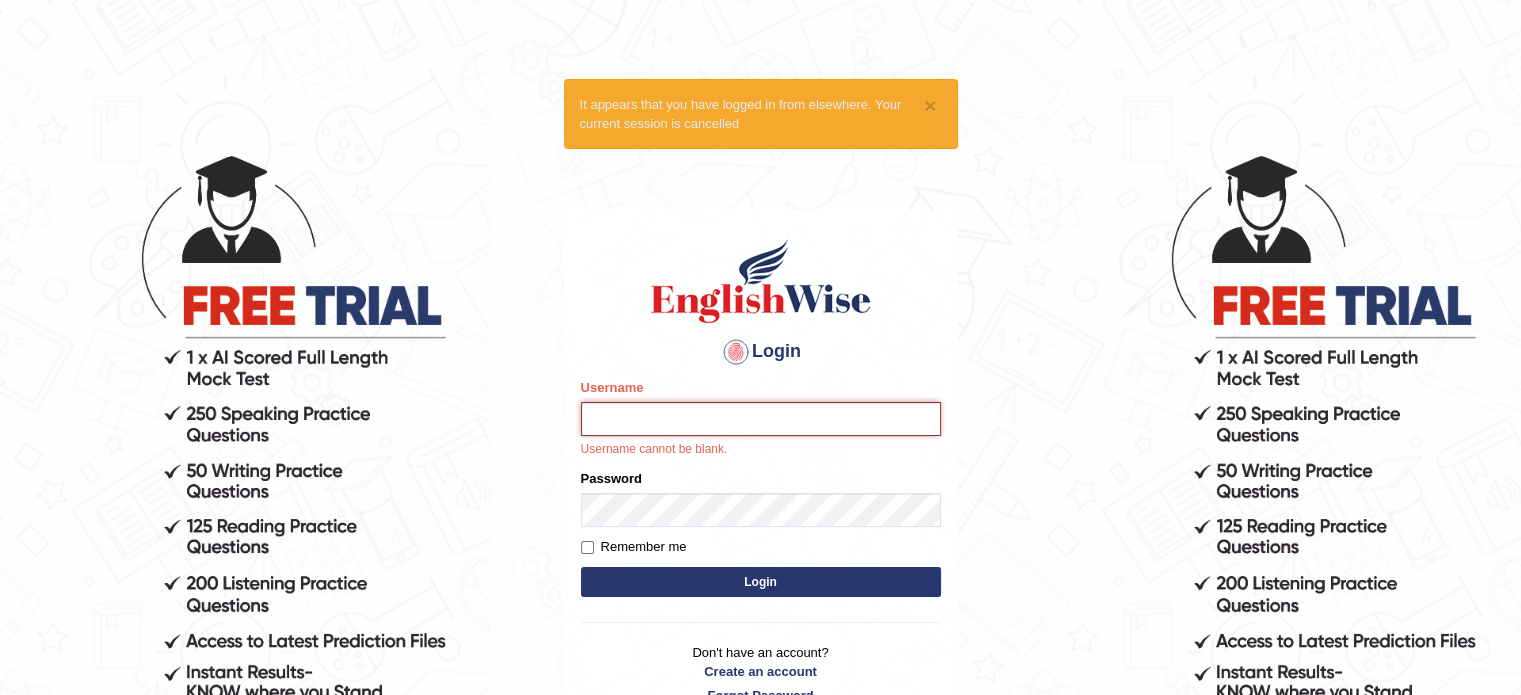 click on "Username" at bounding box center [761, 419] 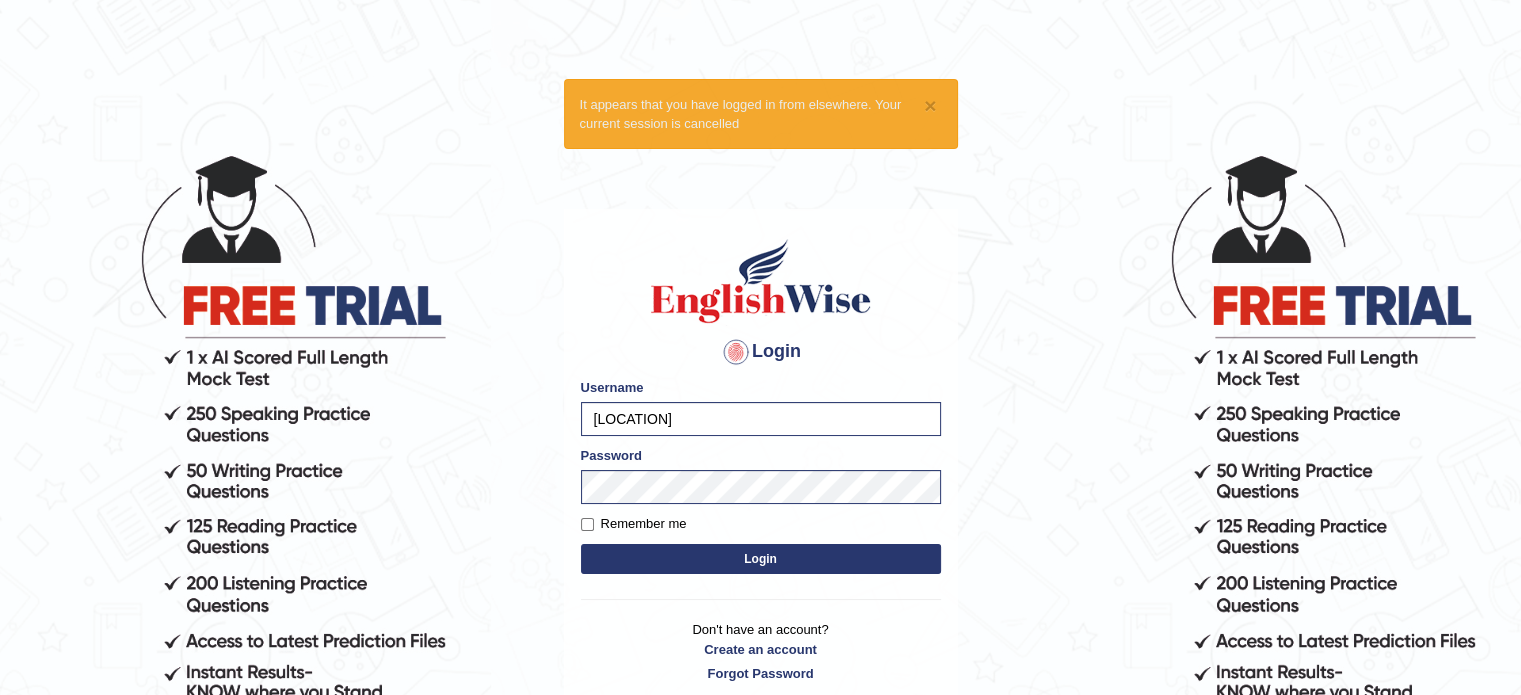 click on "Login" at bounding box center [761, 559] 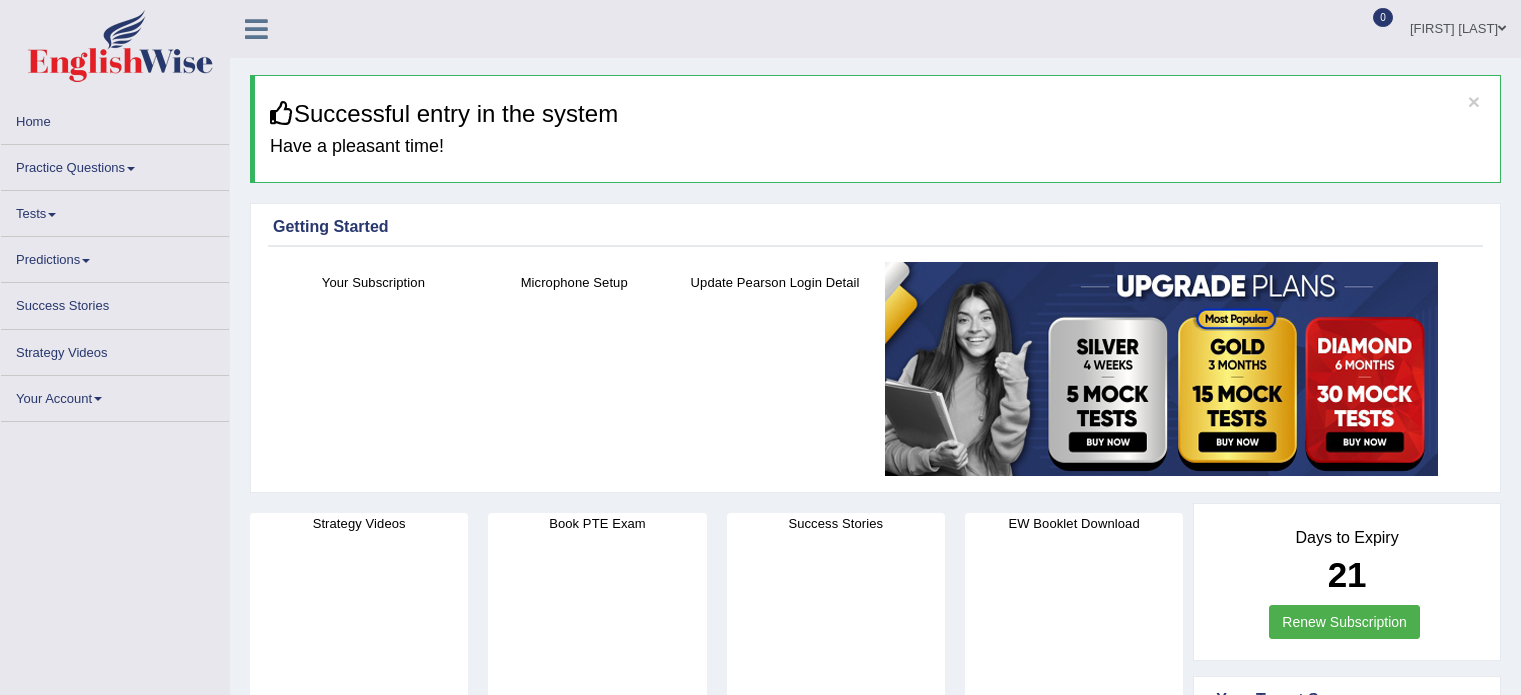 scroll, scrollTop: 0, scrollLeft: 0, axis: both 